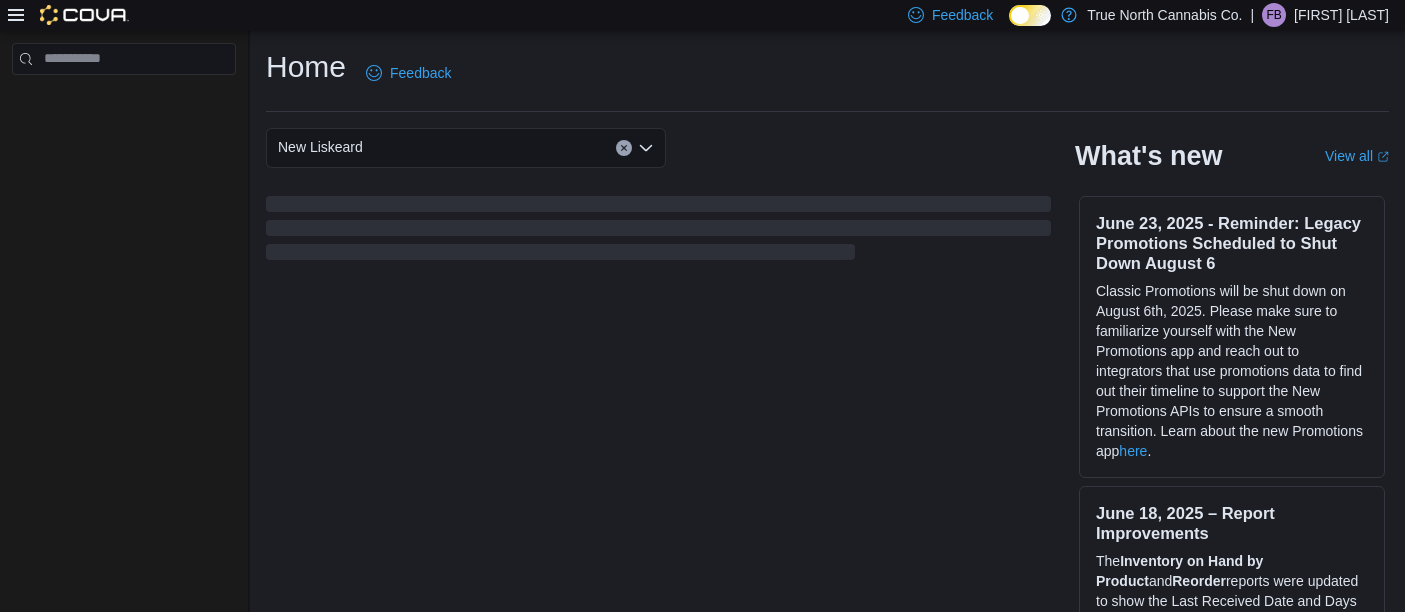 scroll, scrollTop: 0, scrollLeft: 0, axis: both 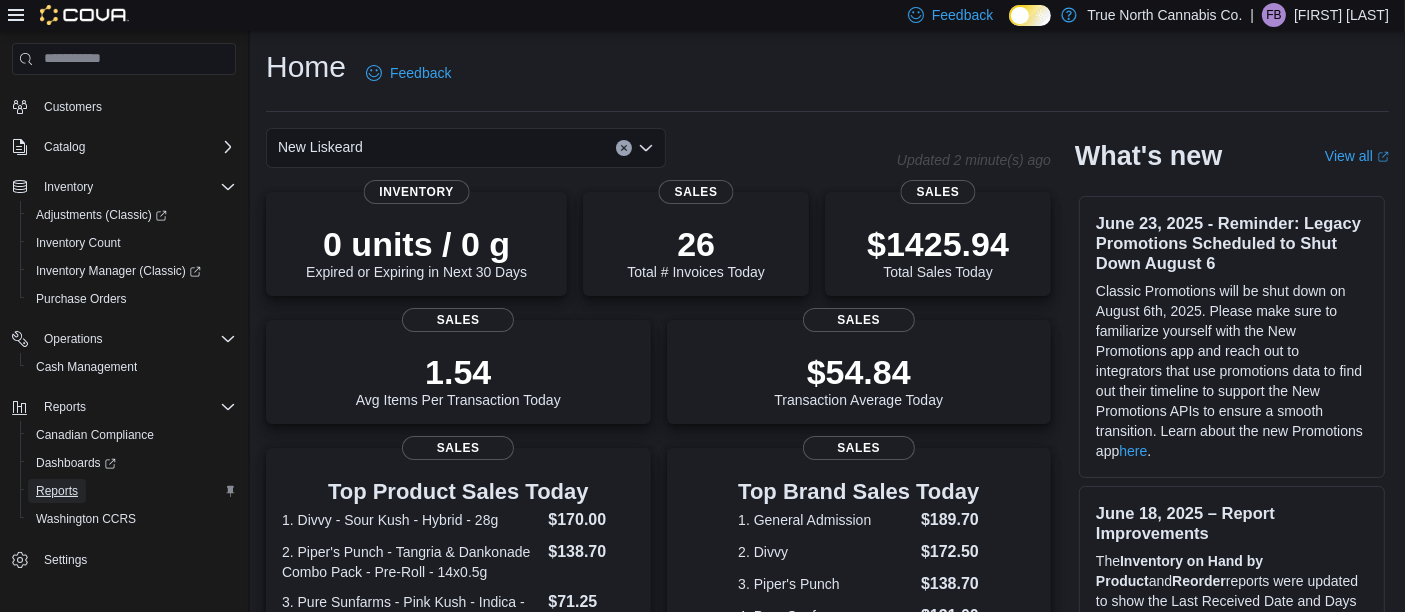click on "Reports" at bounding box center (57, 491) 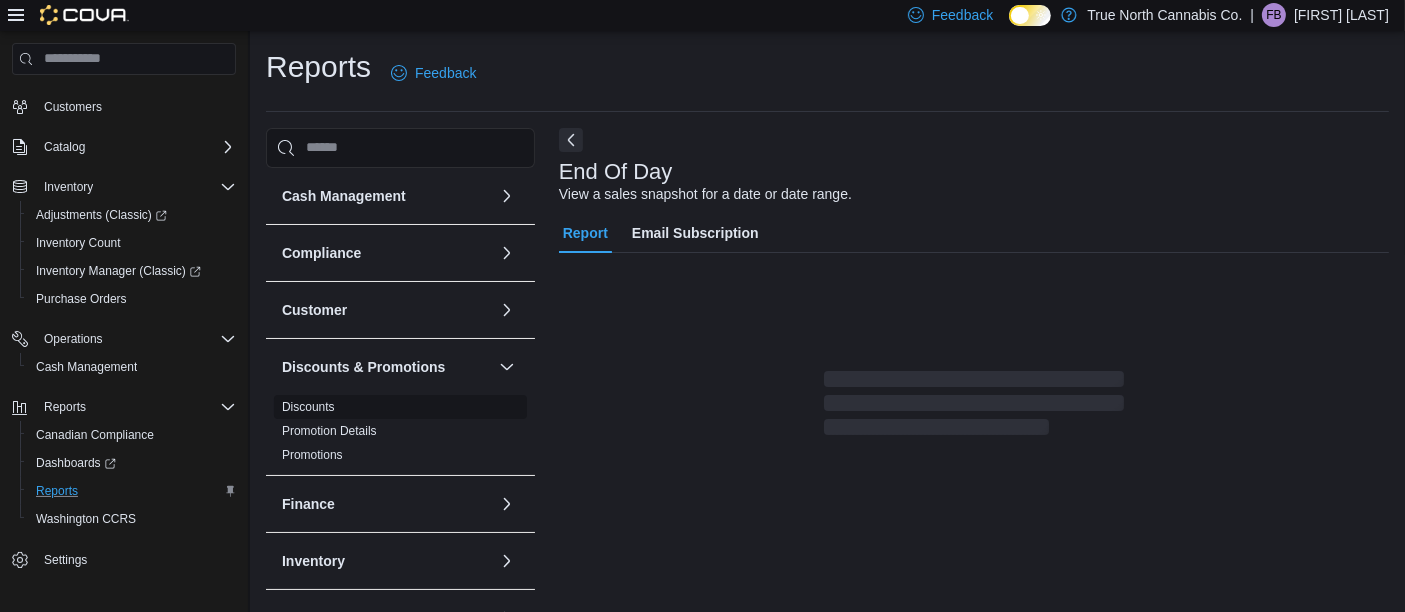 scroll, scrollTop: 30, scrollLeft: 0, axis: vertical 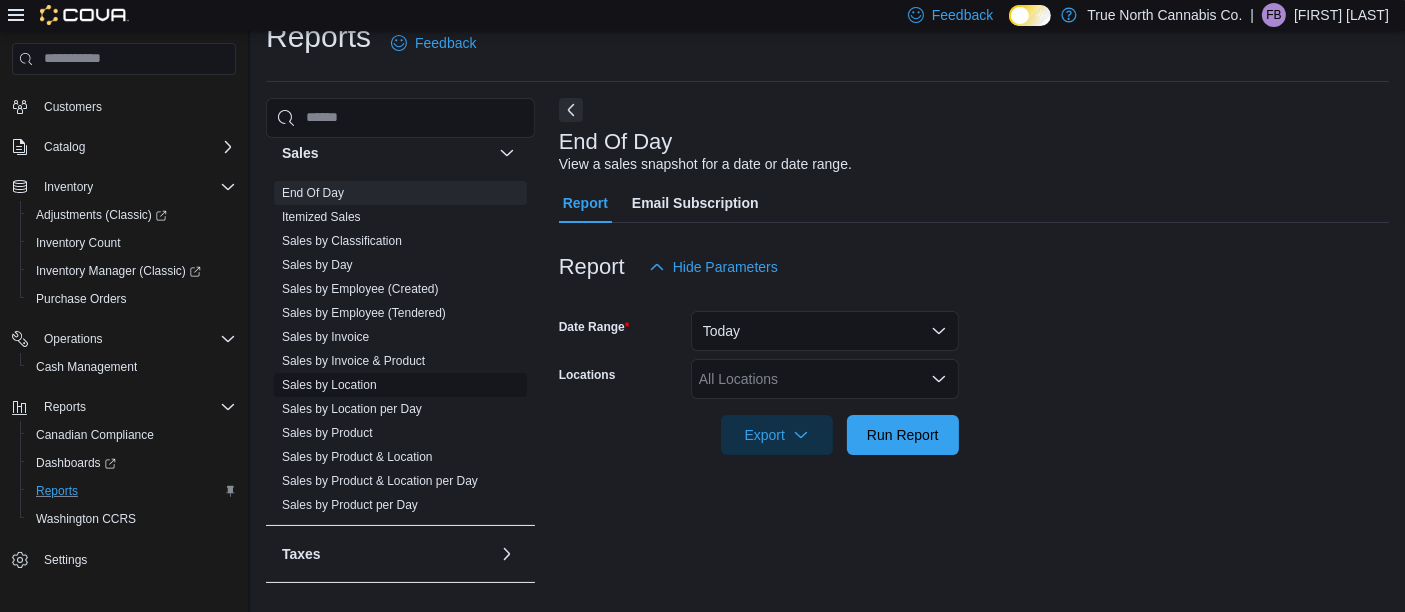click on "Sales by Location" at bounding box center [329, 385] 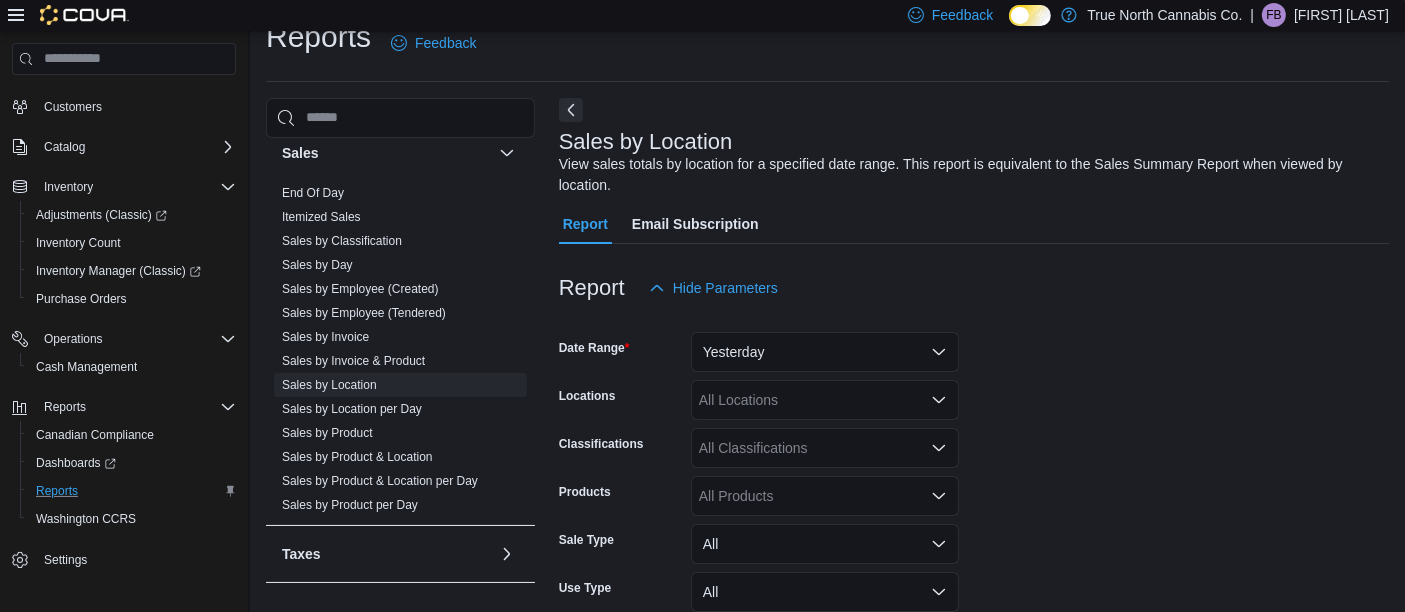 scroll, scrollTop: 66, scrollLeft: 0, axis: vertical 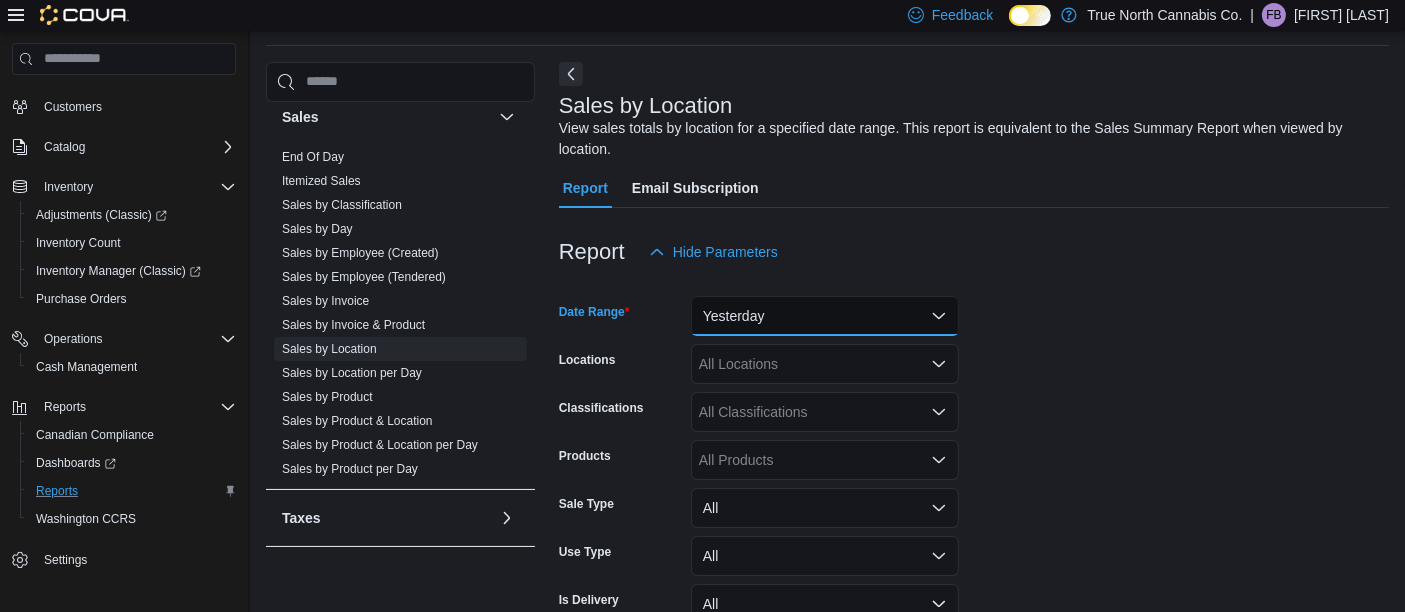click on "Yesterday" at bounding box center (825, 316) 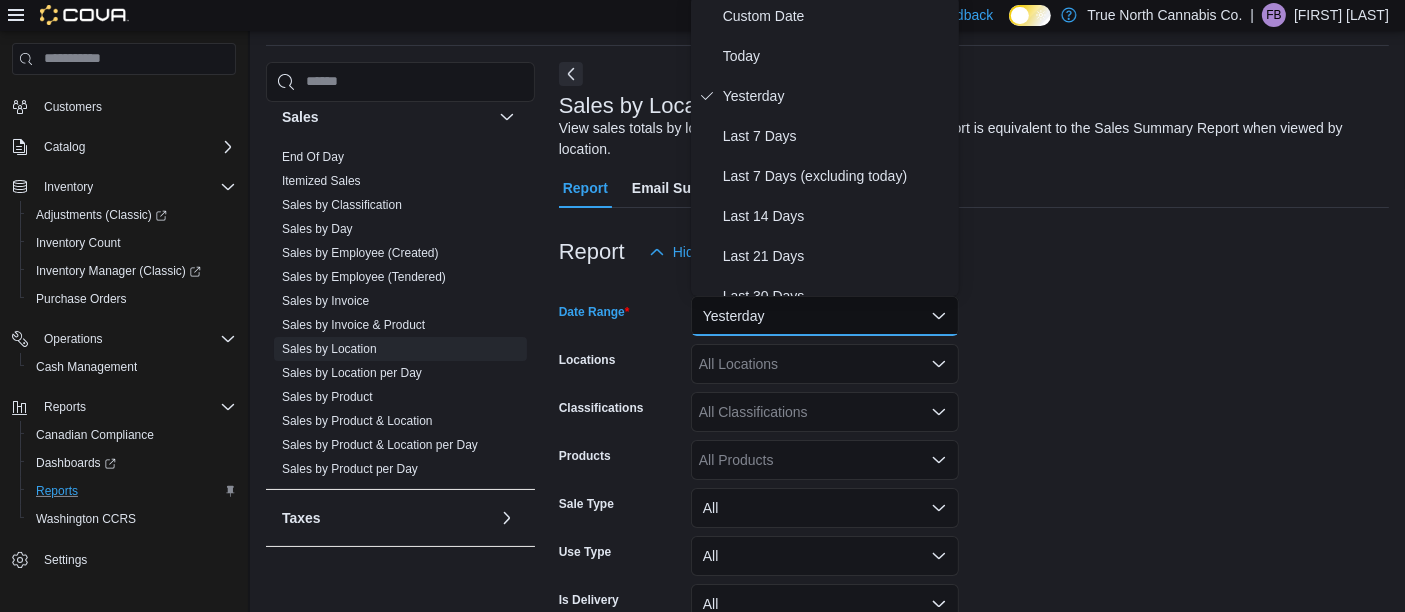 scroll, scrollTop: 61, scrollLeft: 0, axis: vertical 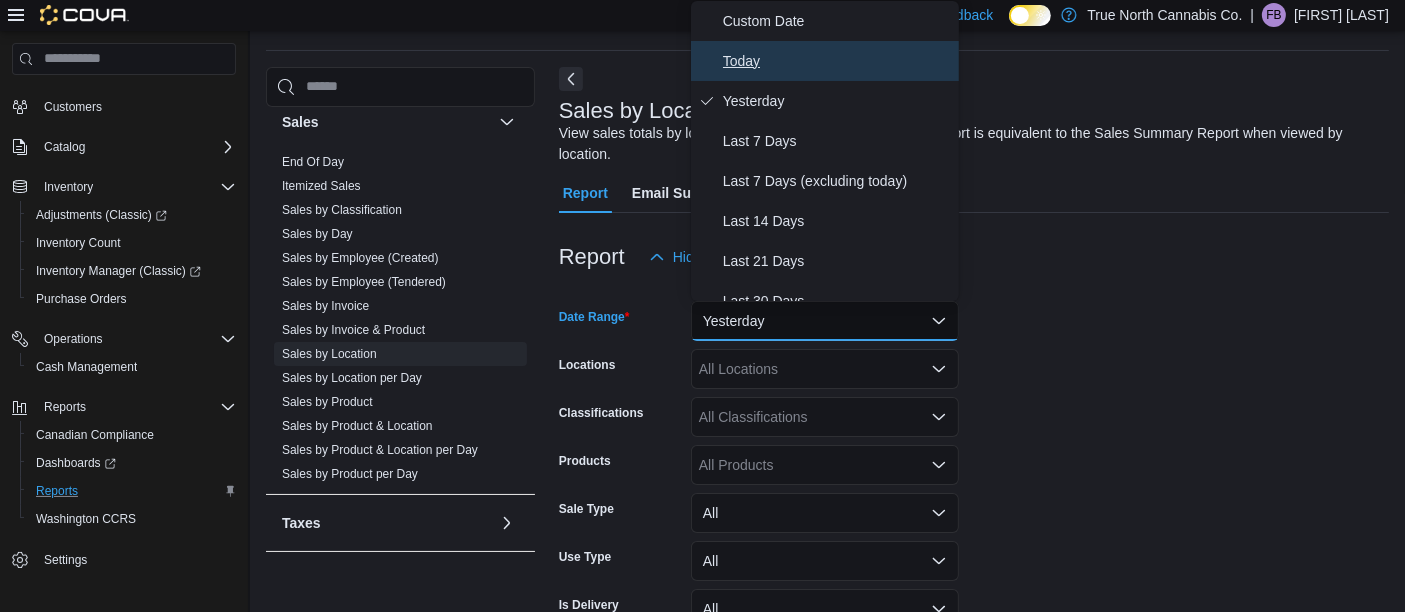 click on "Today" at bounding box center (837, 61) 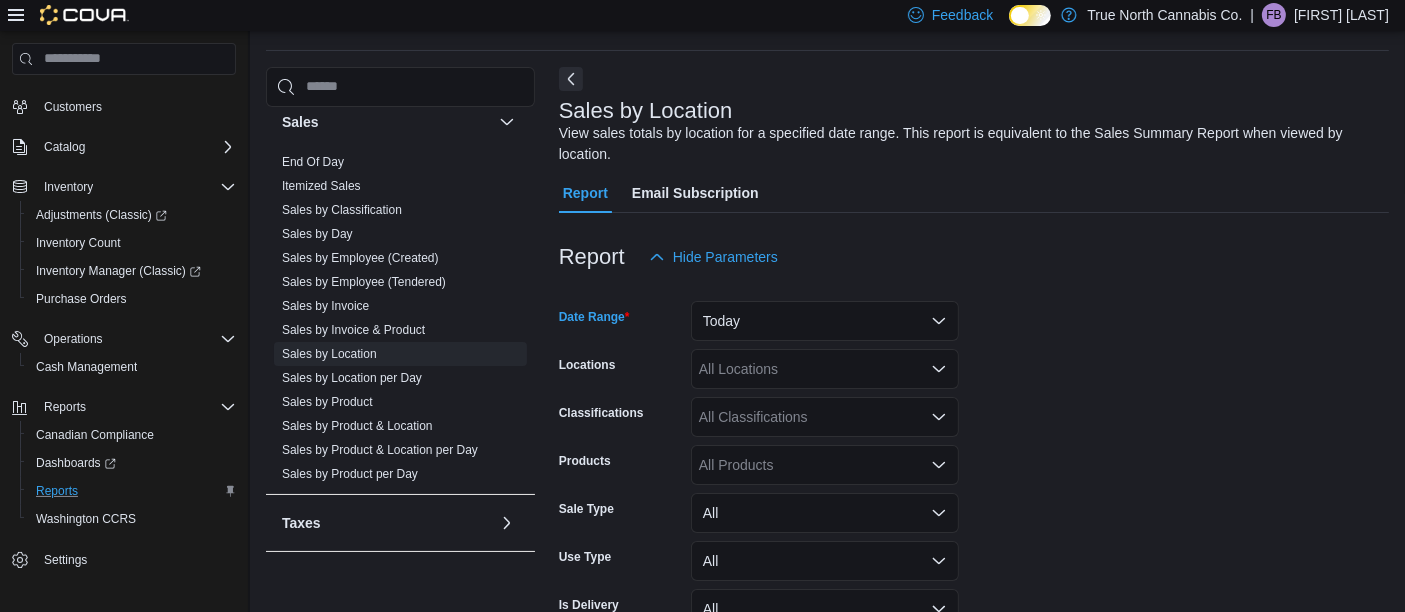 click on "All Classifications" at bounding box center [825, 417] 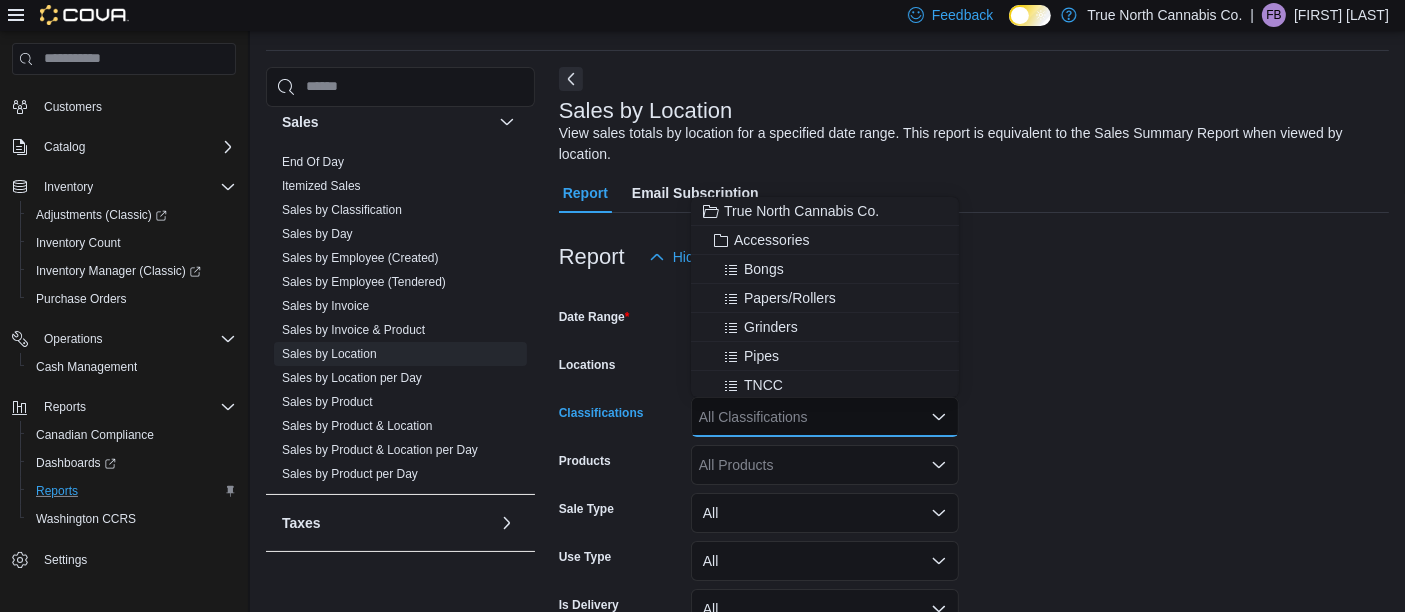 click on "Date Range Today Locations All Locations Classifications All Classifications Combo box. Selected. Combo box input. All Classifications. Type some text or, to display a list of choices, press Down Arrow. To exit the list of choices, press Escape. Products All Products Sale Type All Use Type All Is Delivery All Export  Run Report" at bounding box center (974, 481) 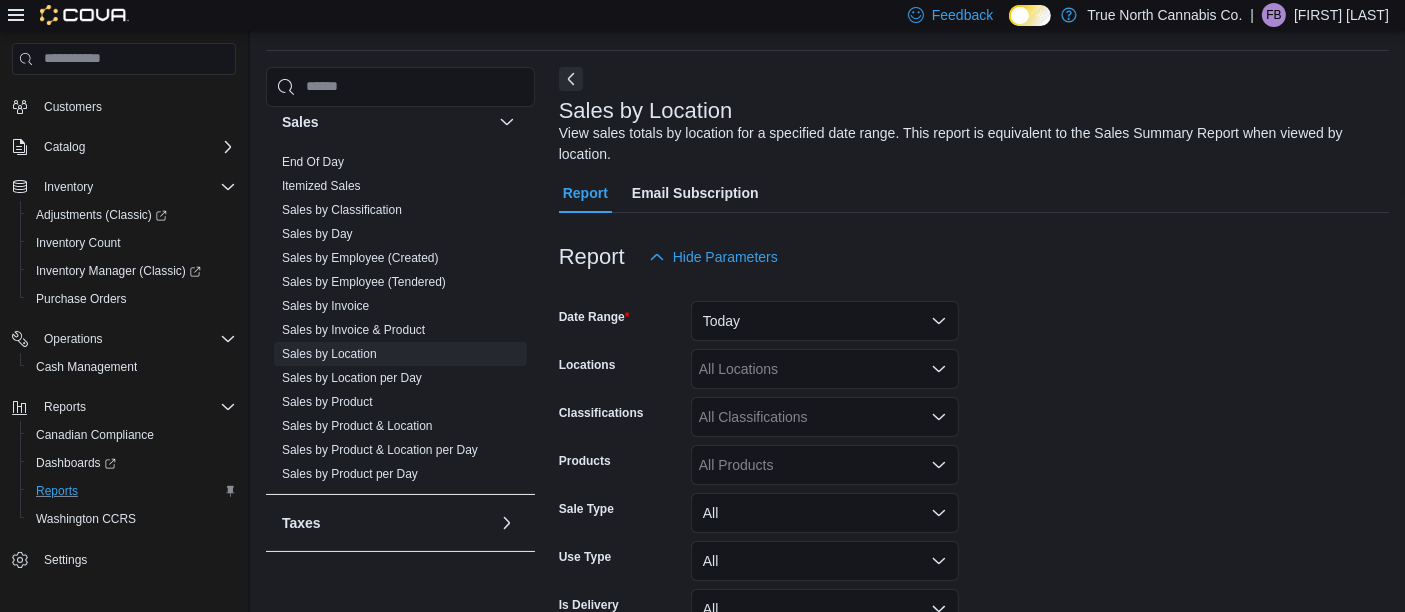 click on "All Locations" at bounding box center [825, 369] 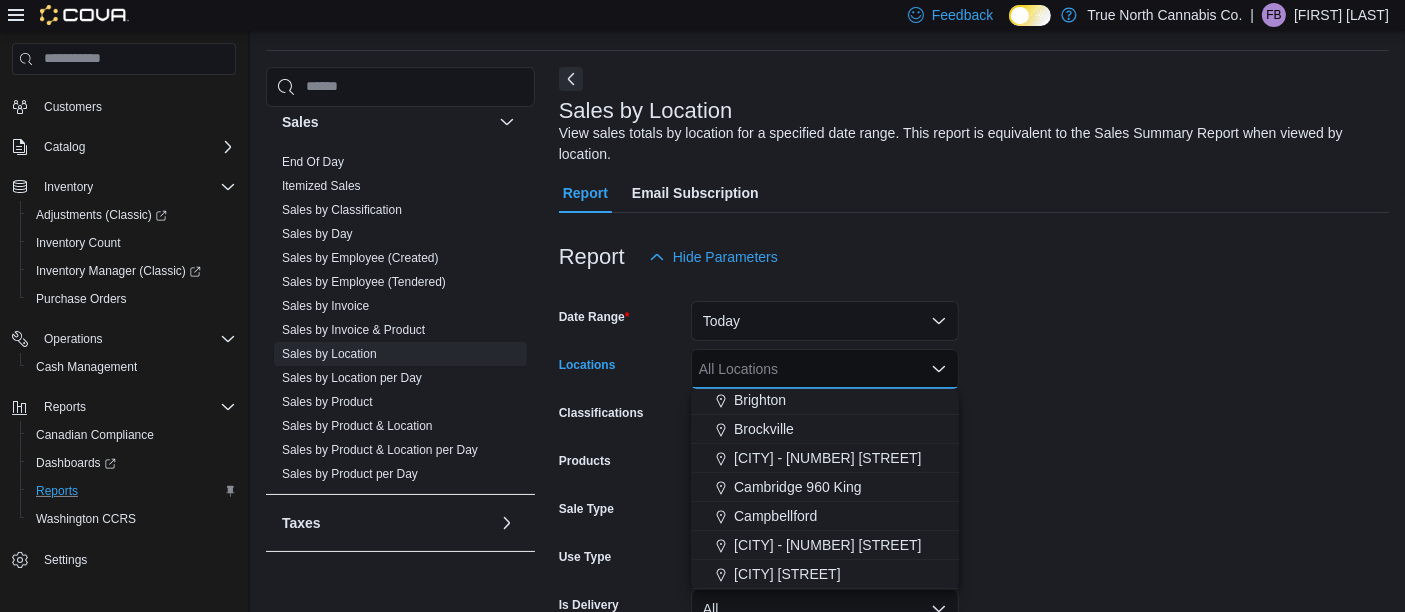 scroll, scrollTop: 183, scrollLeft: 0, axis: vertical 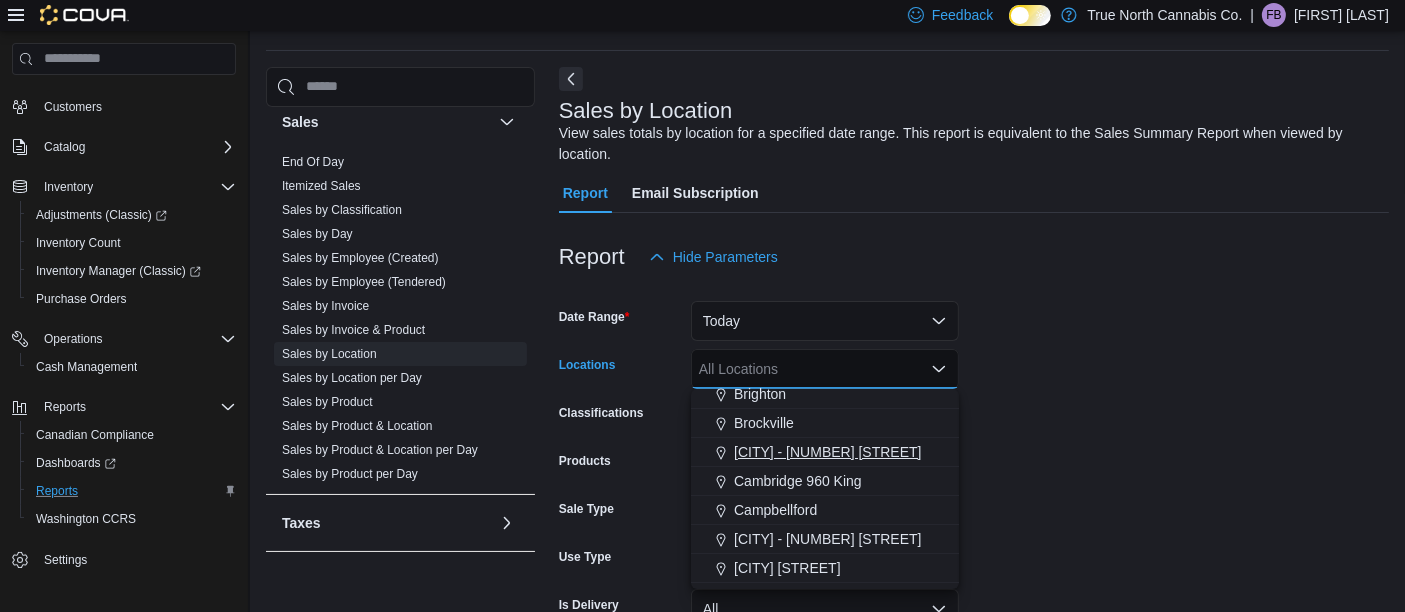 click on "[CITY] - [NUMBER] [STREET]" at bounding box center (827, 452) 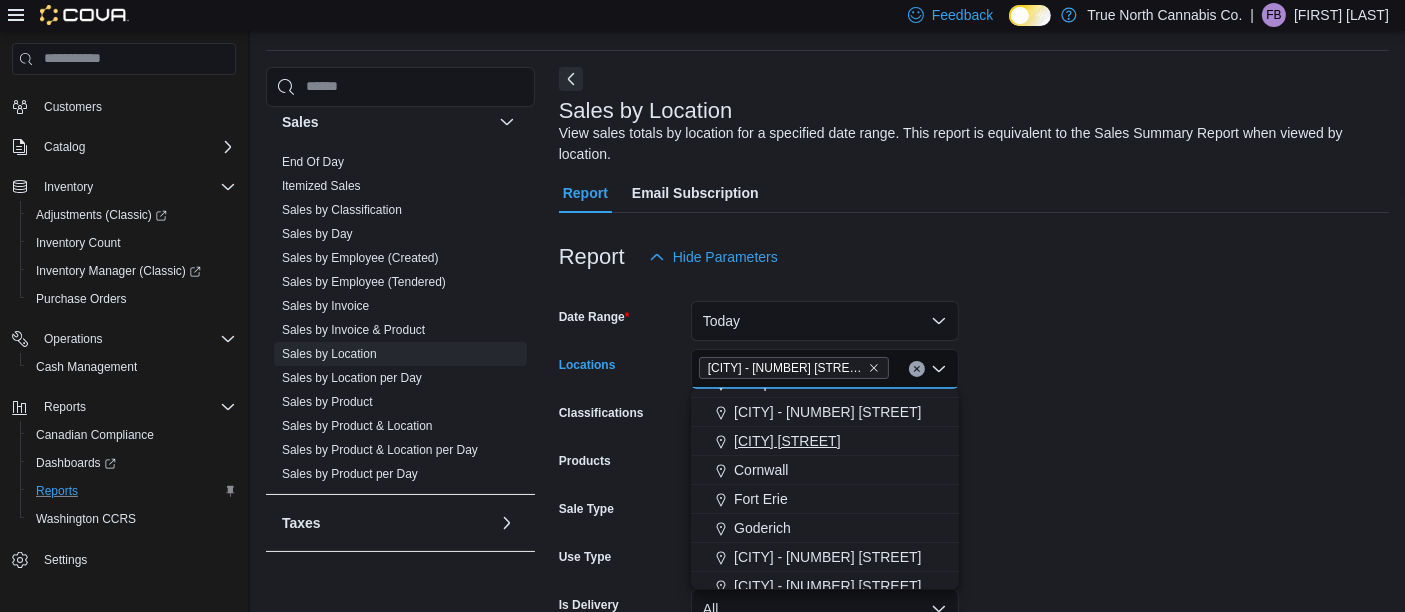 scroll, scrollTop: 283, scrollLeft: 0, axis: vertical 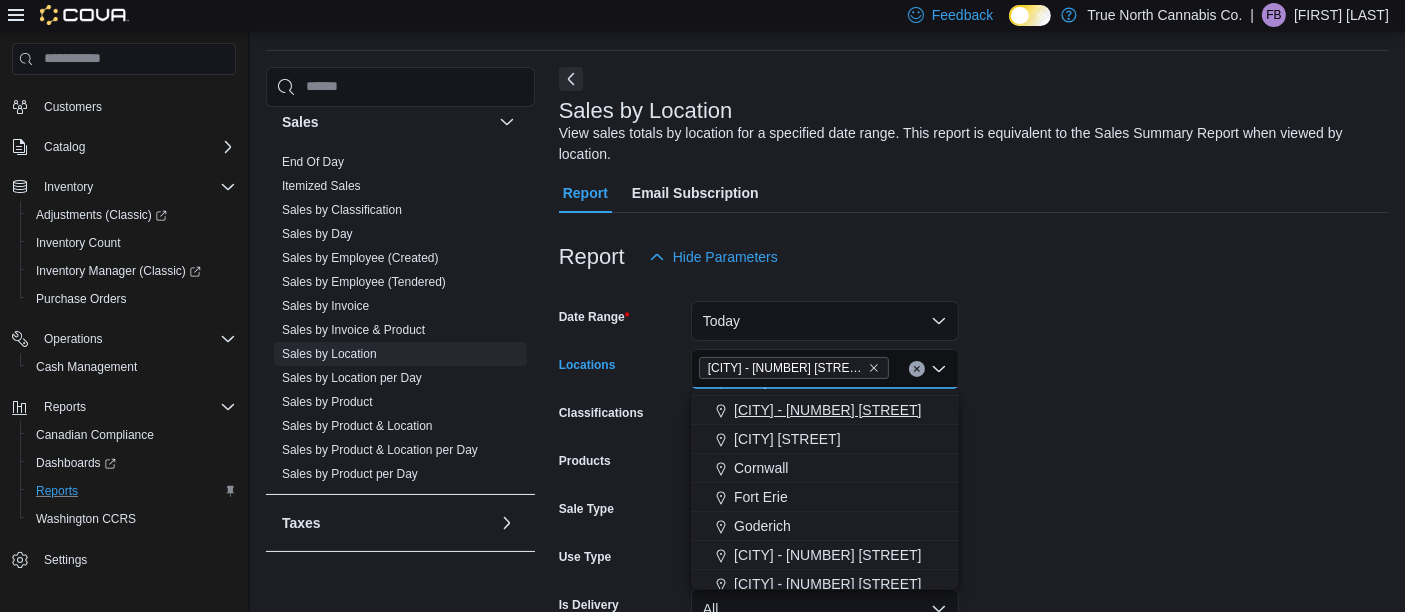 click on "[CITY] - [NUMBER] [STREET]" at bounding box center [827, 410] 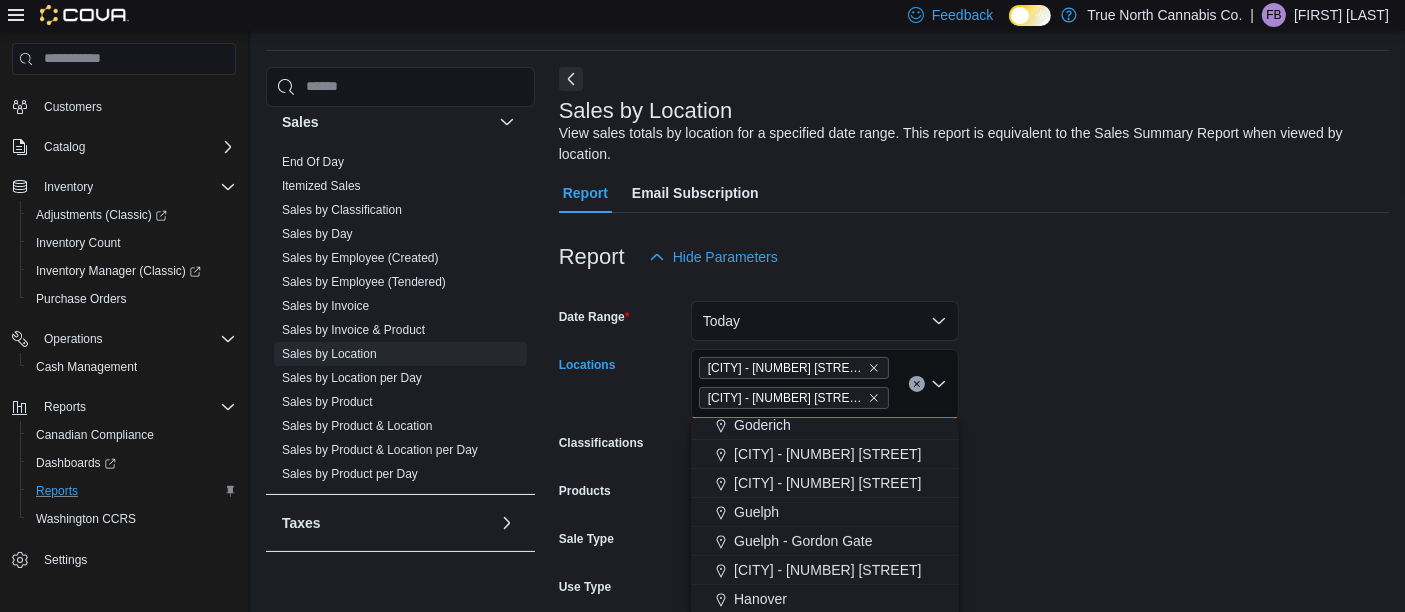 scroll, scrollTop: 385, scrollLeft: 0, axis: vertical 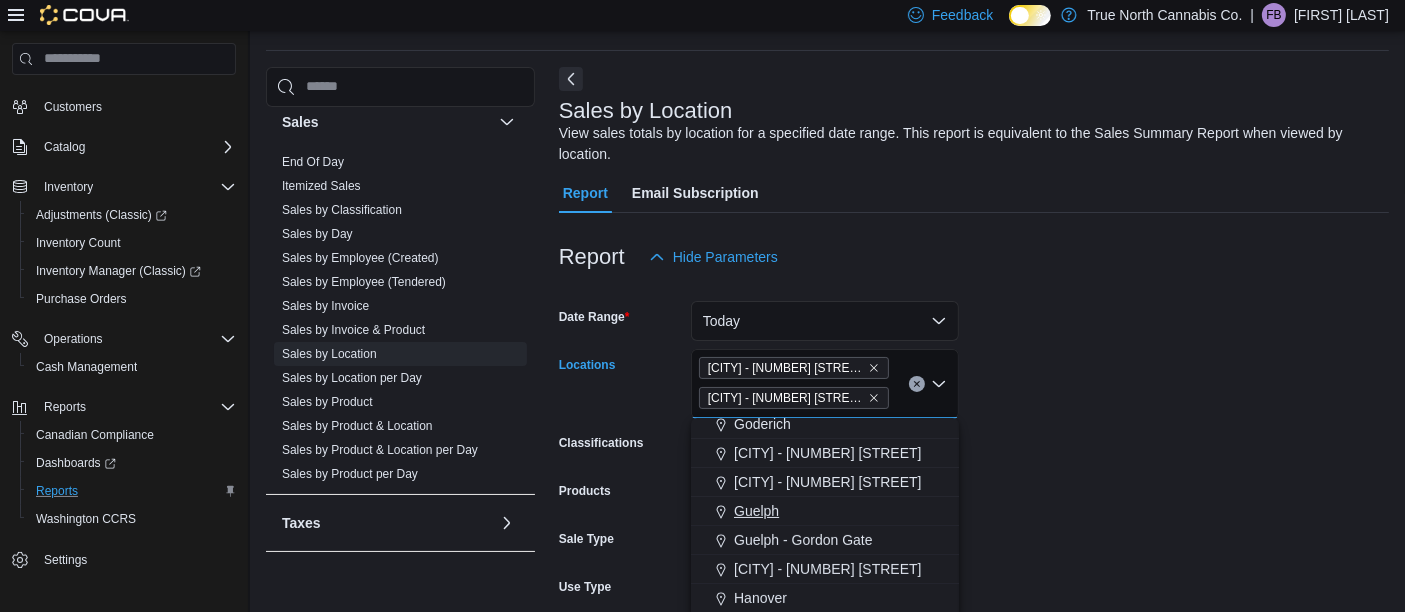 click on "Guelph" at bounding box center [756, 511] 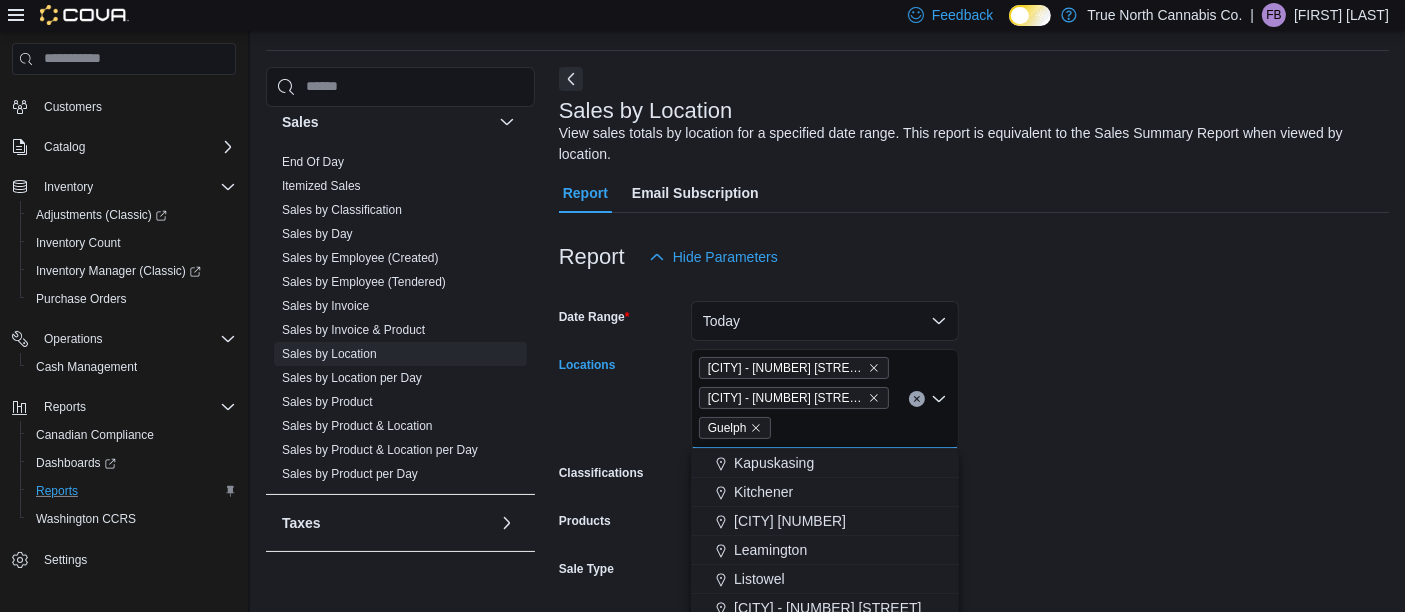 scroll, scrollTop: 615, scrollLeft: 0, axis: vertical 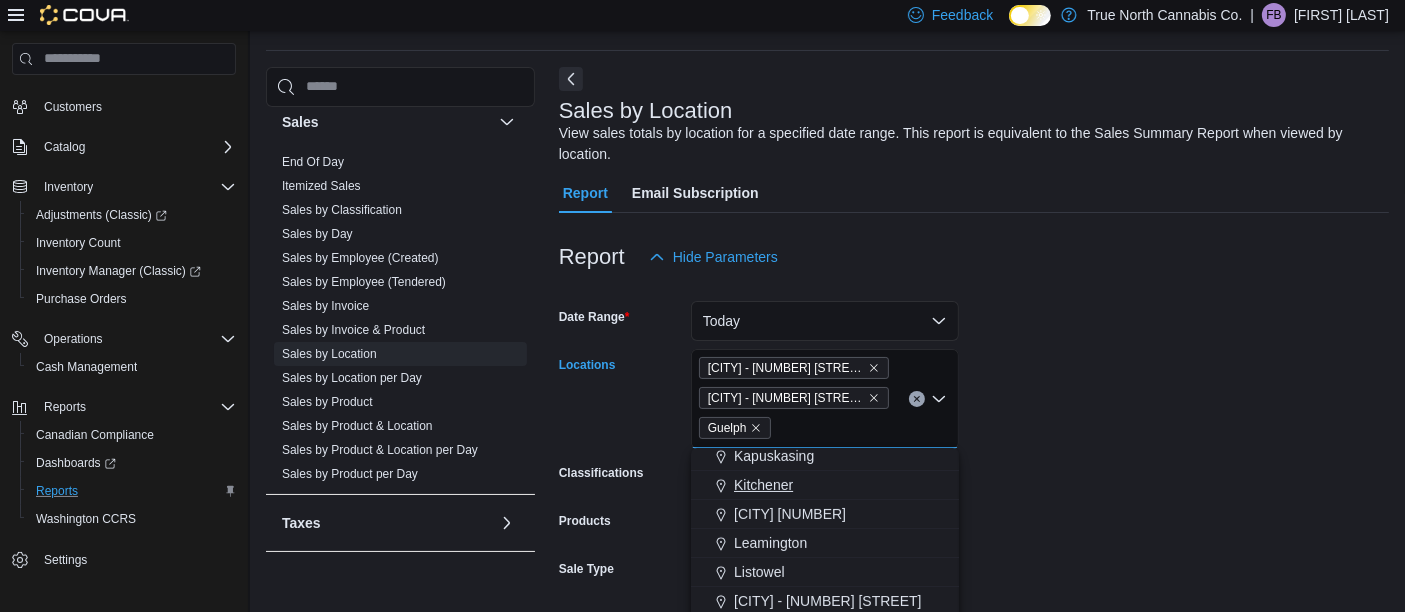 click on "Kitchener" at bounding box center (763, 485) 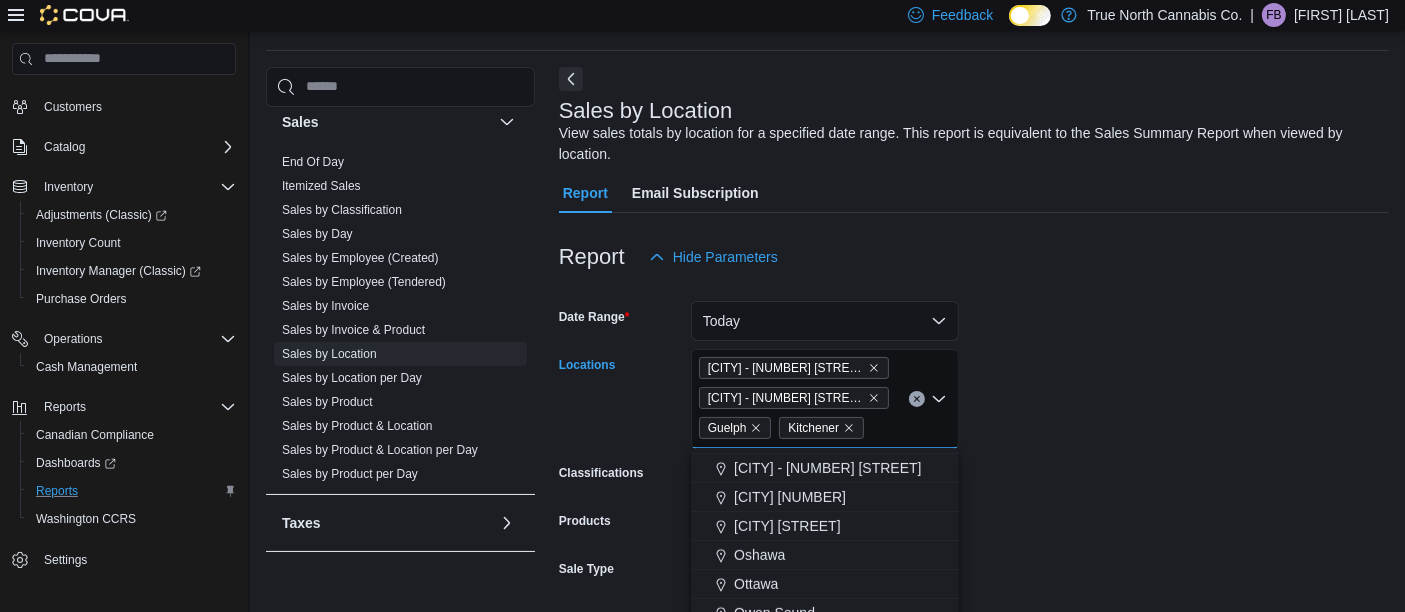 scroll, scrollTop: 819, scrollLeft: 0, axis: vertical 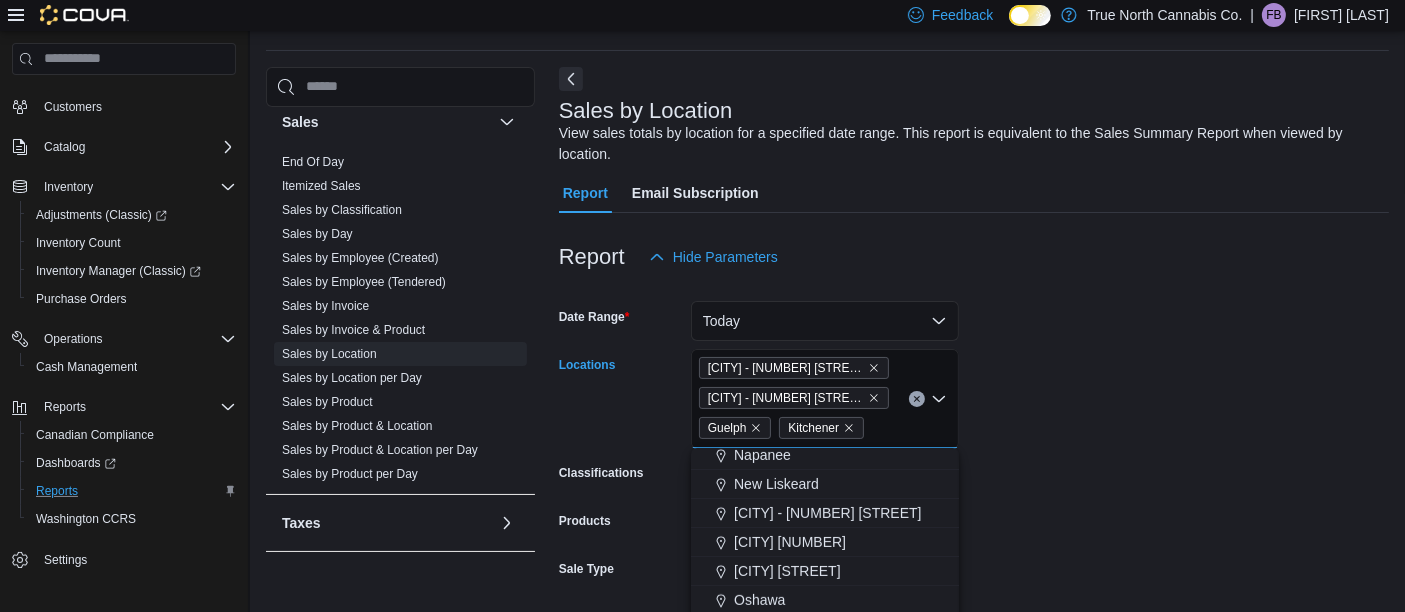 click on "New Liskeard" at bounding box center [776, 484] 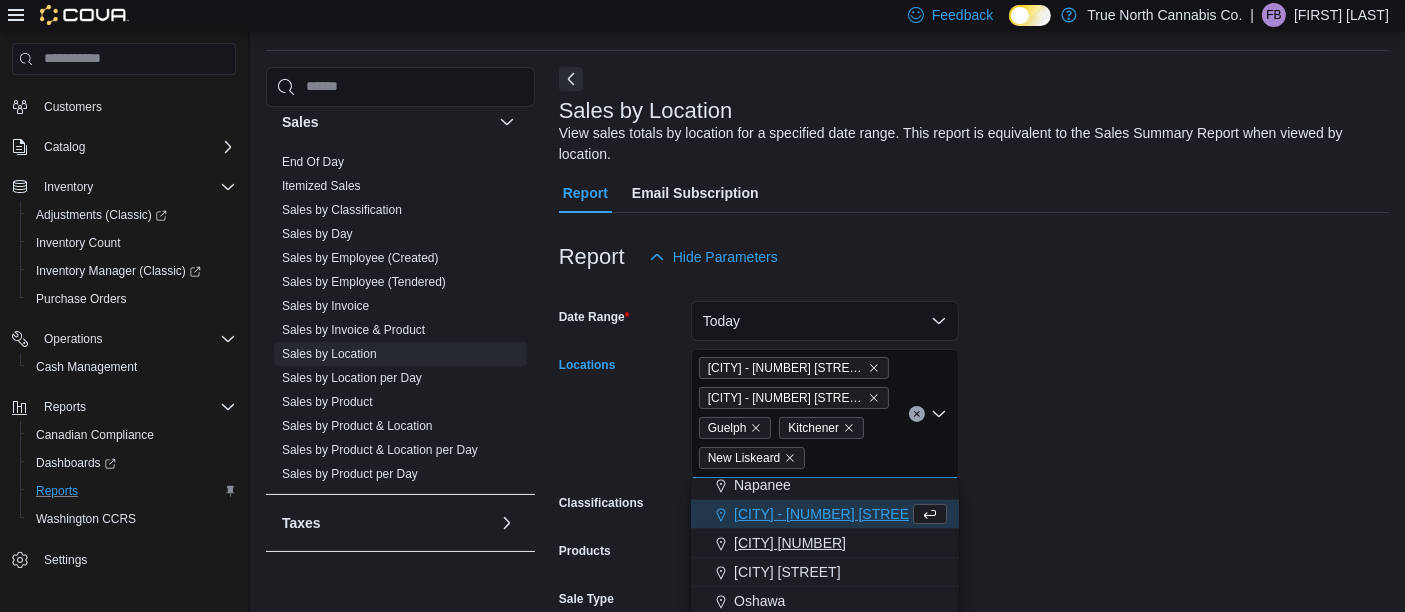 click on "[CITY] [NUMBER]" at bounding box center [790, 543] 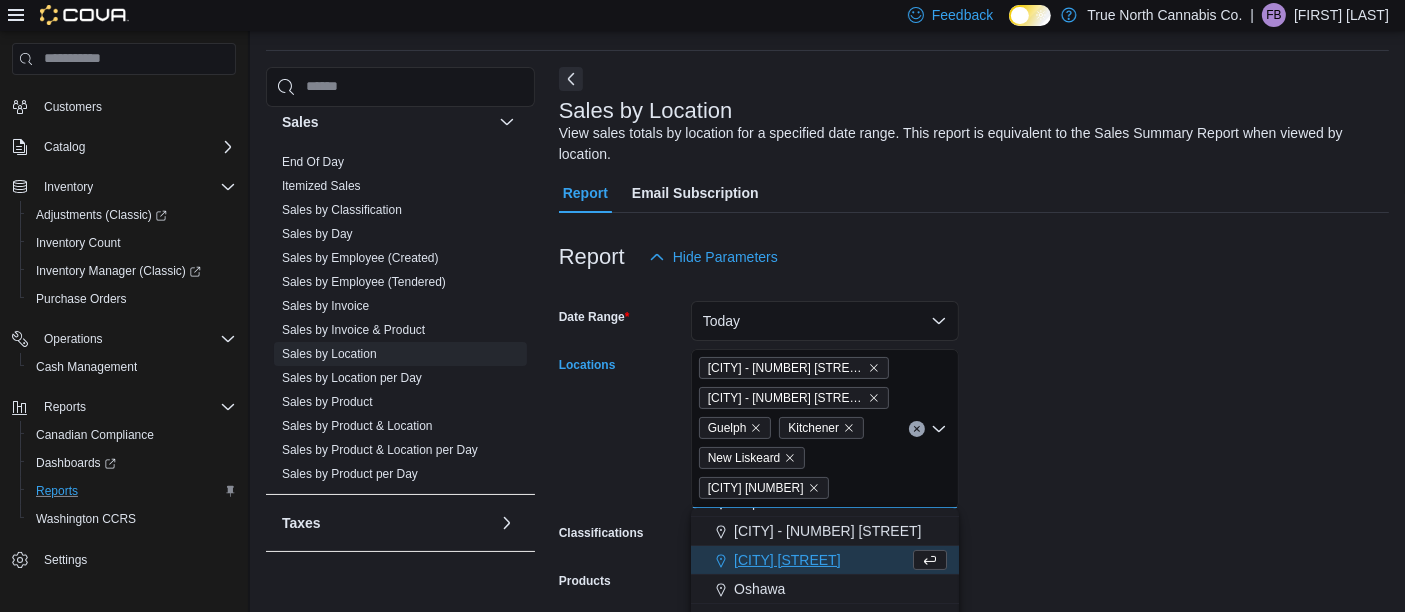 scroll, scrollTop: 833, scrollLeft: 0, axis: vertical 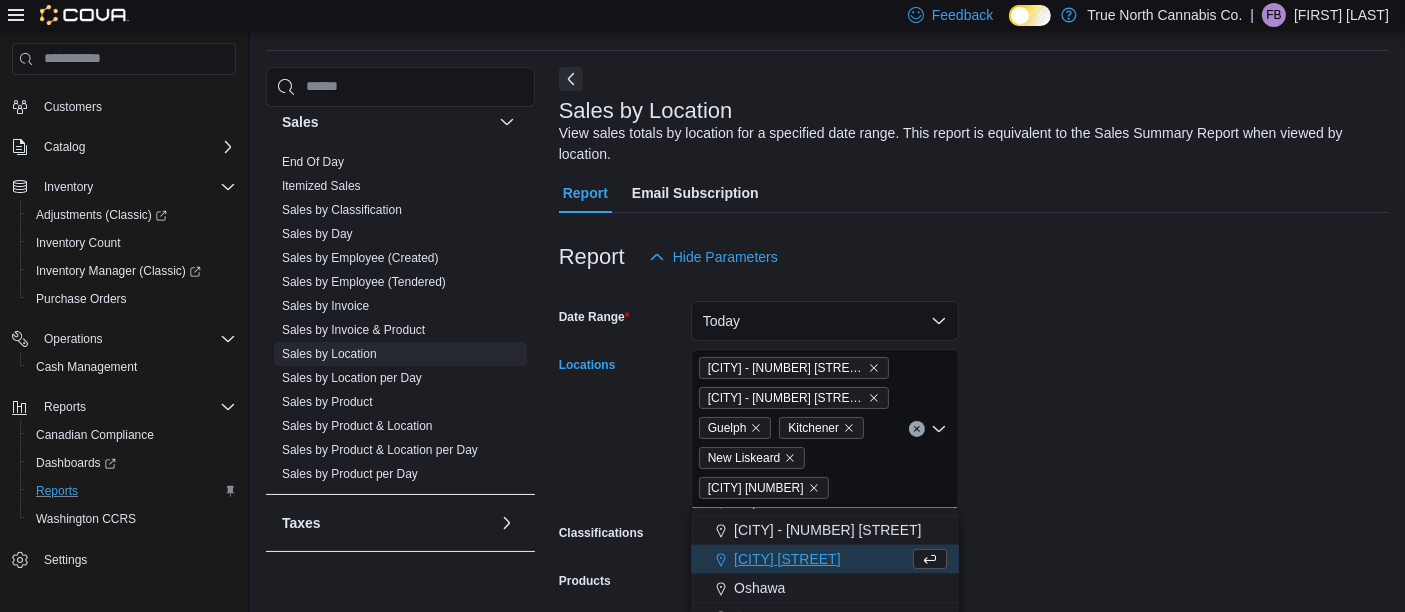 click on "[CITY] [STREET]" at bounding box center (787, 559) 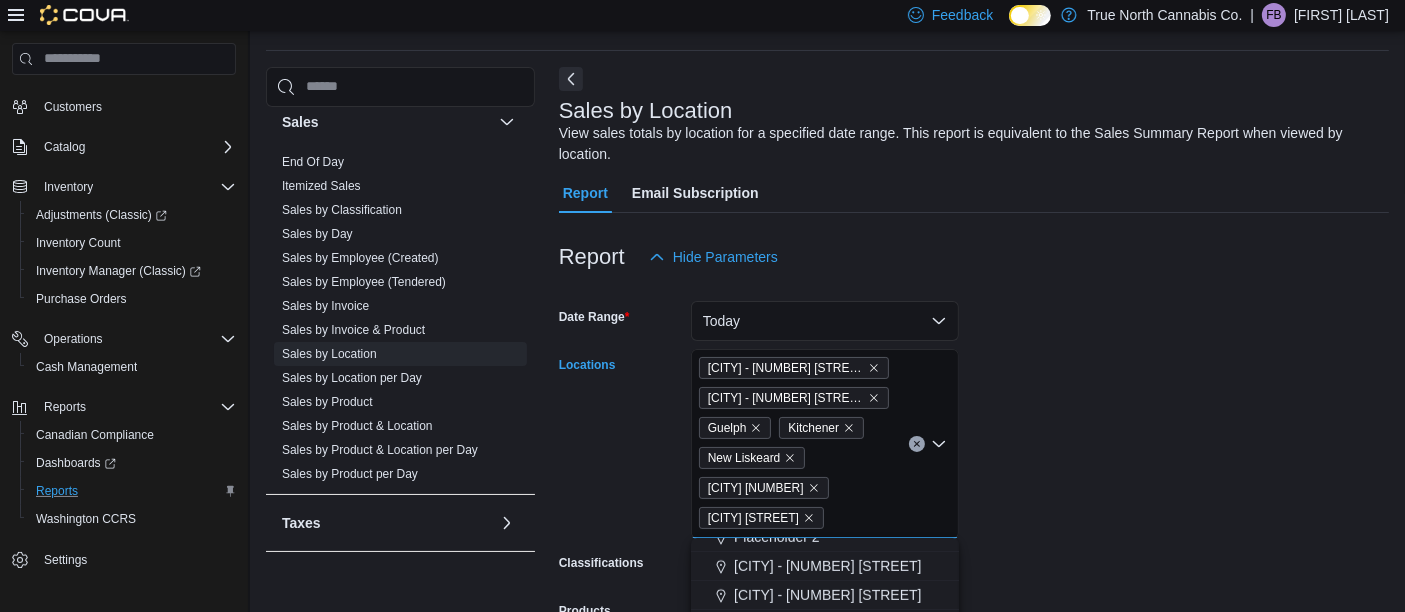scroll, scrollTop: 1031, scrollLeft: 0, axis: vertical 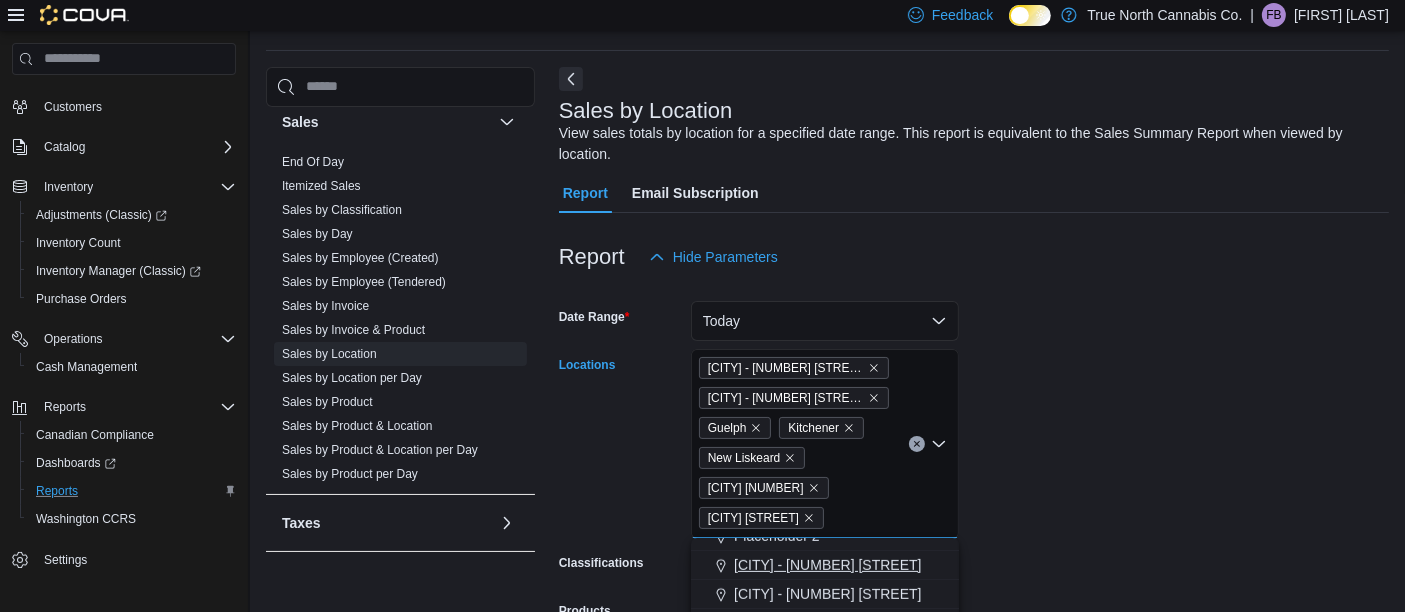 click on "[CITY] - [NUMBER] [STREET]" at bounding box center (827, 565) 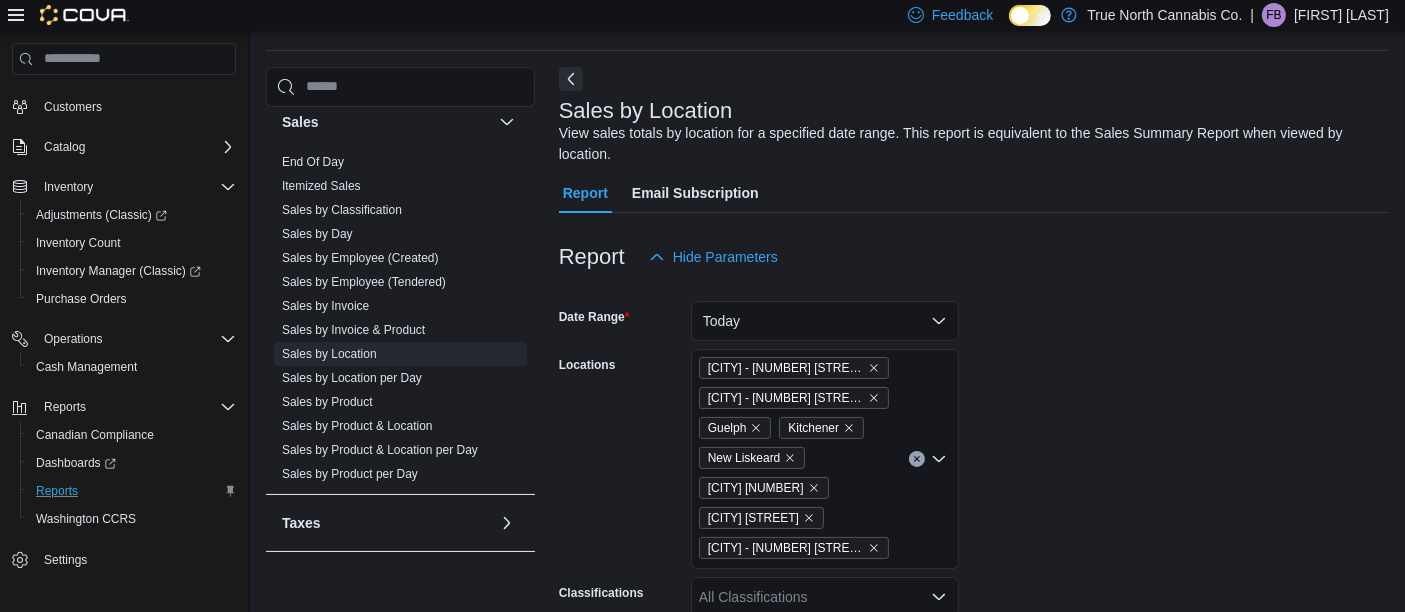 click on "Date Range Today Locations [CITY] - [NUMBER] [STREET] [CITY] - [NUMBER] [STREET] [CITY] [CITY] [CITY] [NUMBER] [STREET] [CITY] [NUMBER] [STREET] [CITY] - [NUMBER] [STREET] Classifications All Classifications Products All Products Sale Type All Use Type All Is Delivery All Export  Run Report" at bounding box center (974, 571) 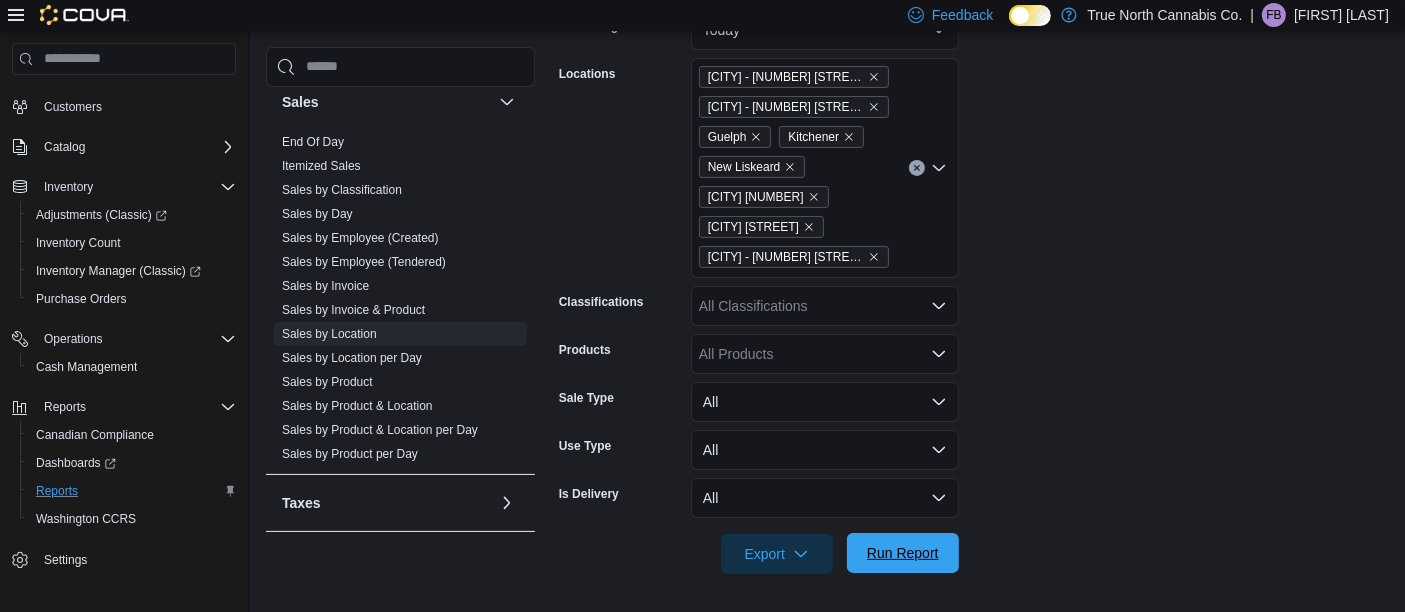 click on "Run Report" at bounding box center (903, 553) 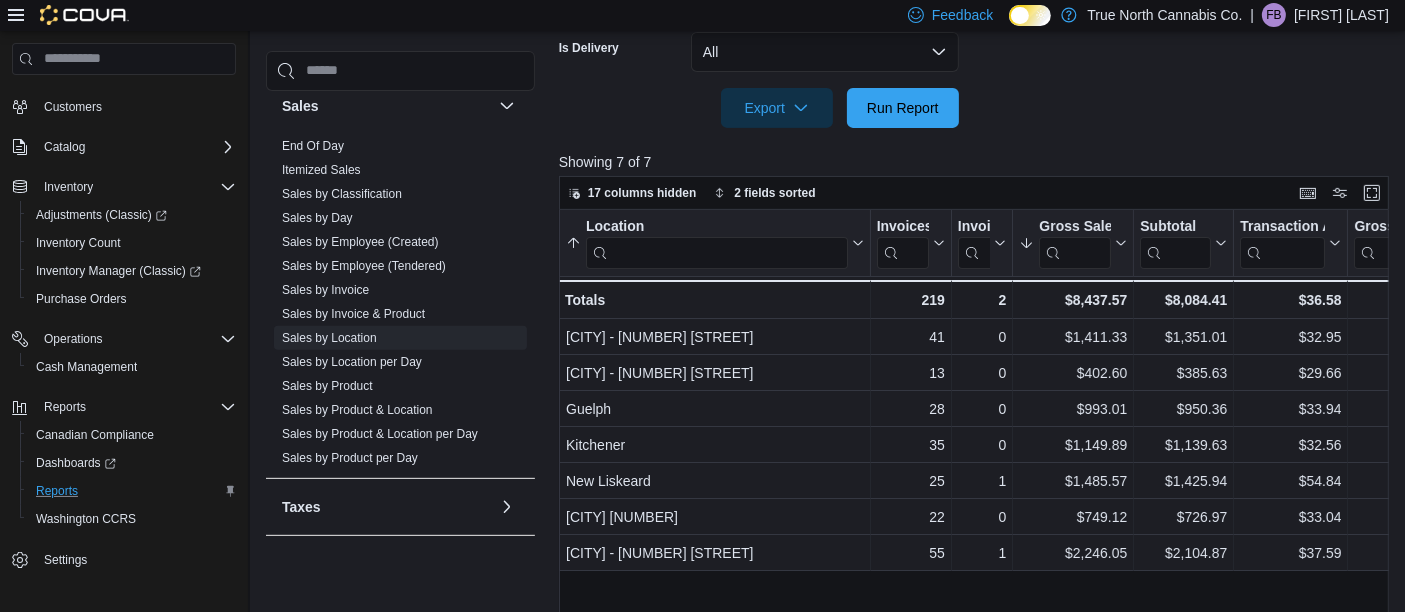 scroll, scrollTop: 803, scrollLeft: 0, axis: vertical 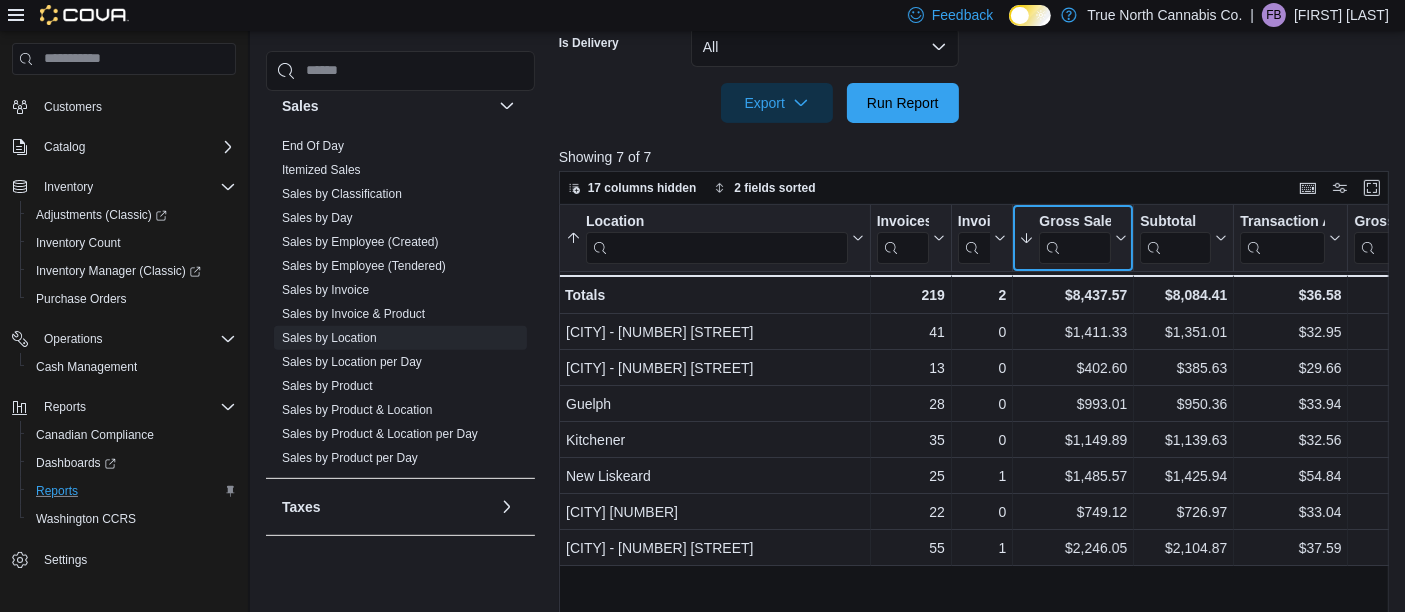 click on "Gross Sales" at bounding box center (1075, 221) 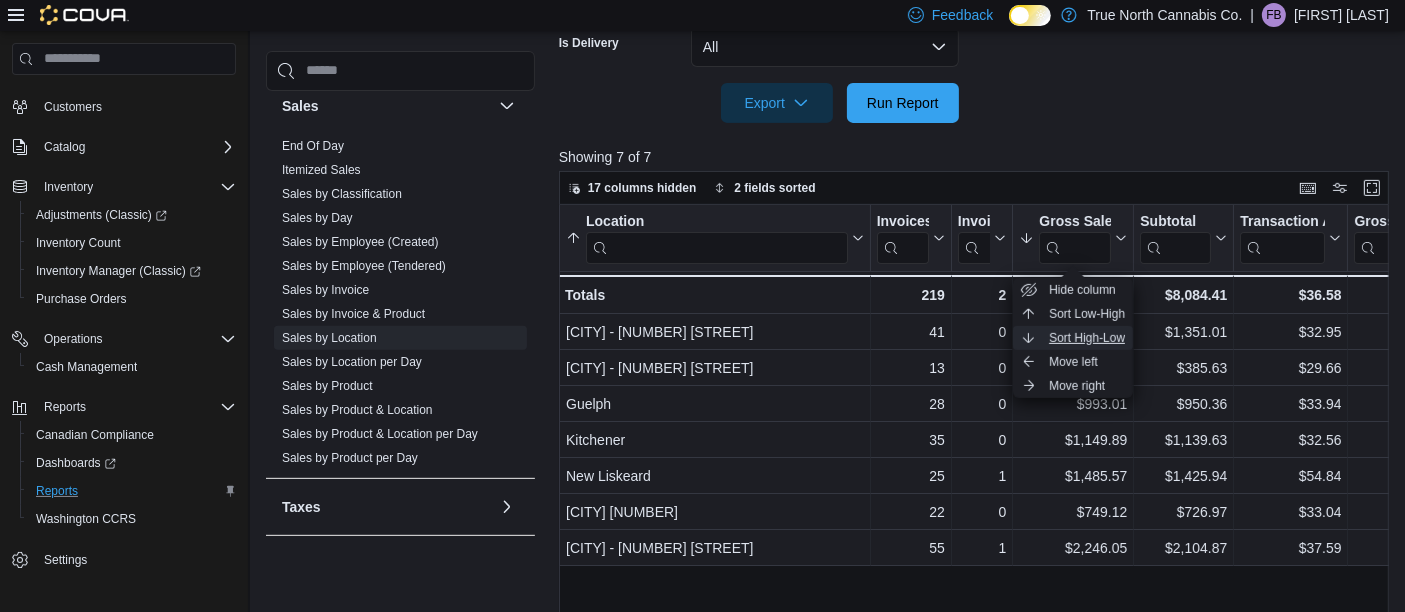 click on "Sort High-Low" at bounding box center [1087, 338] 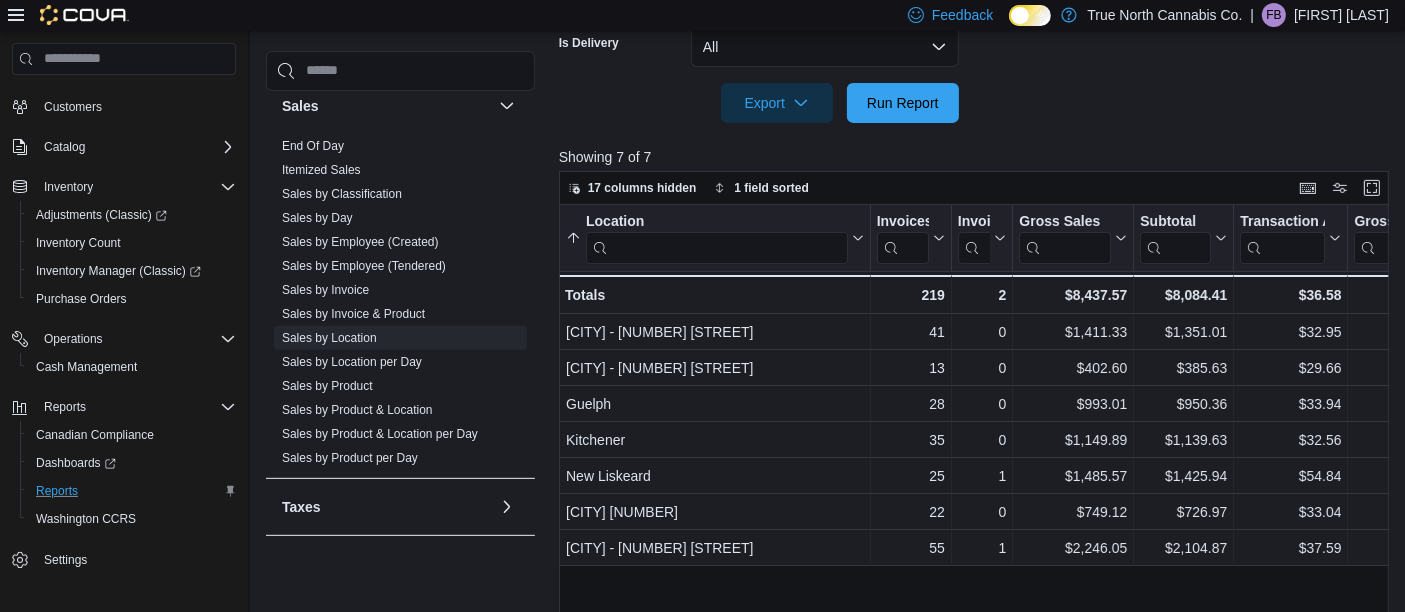 click on "Date Range Today Locations [CITY] - [NUMBER] [STREET] [CITY] - [NUMBER] [STREET] [CITY] [CITY] [CITY] [NUMBER] [STREET] [CITY] [NUMBER] [STREET] [CITY] - [NUMBER] [STREET] Classifications All Classifications Products All Products Sale Type All Use Type All Is Delivery All Export  Run Report" at bounding box center [978, -171] 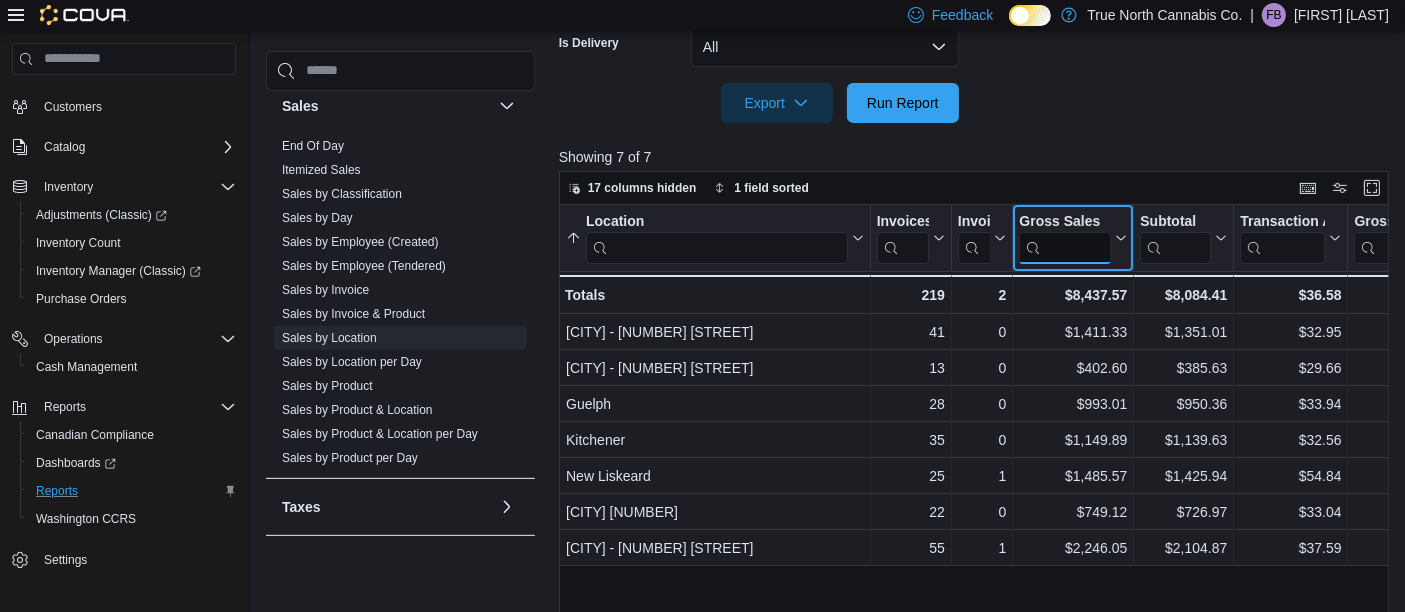 click at bounding box center [1065, 247] 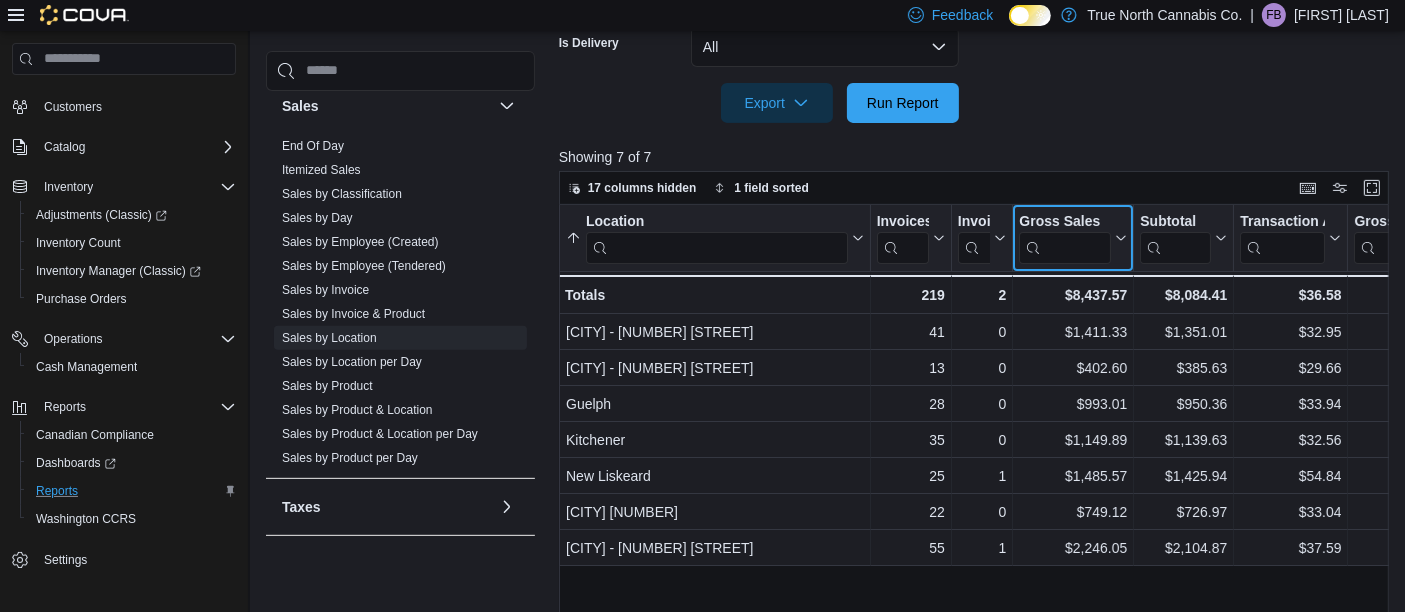 click 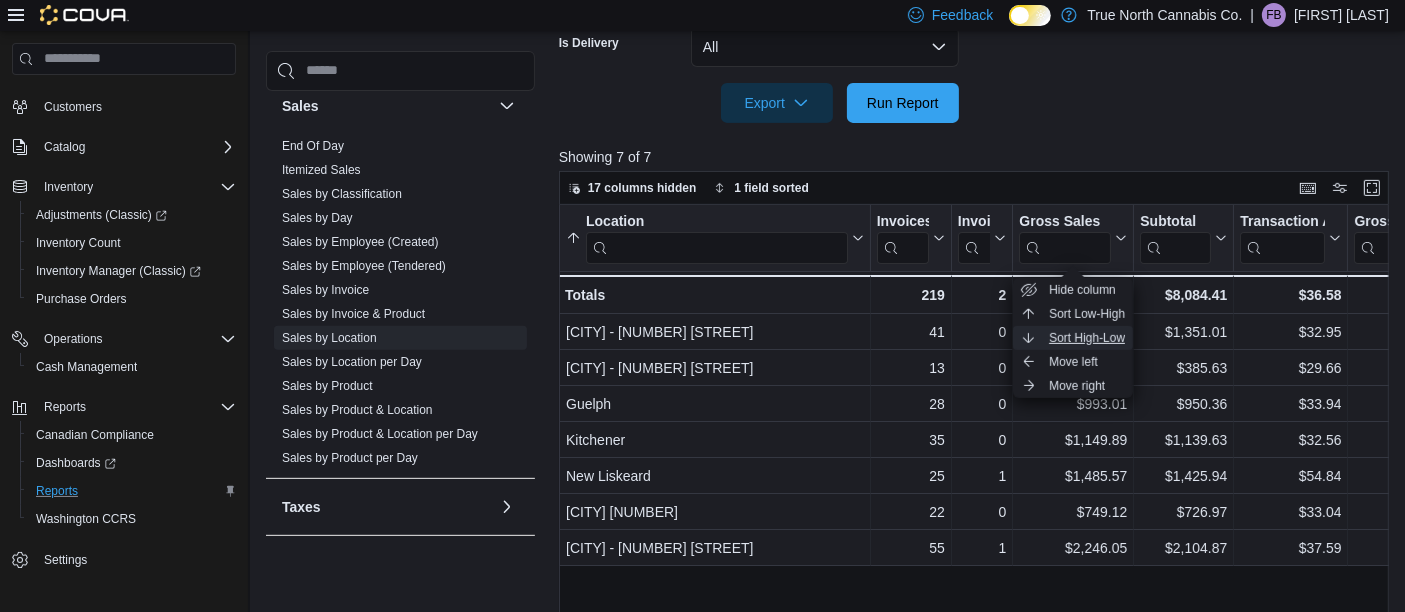click on "Sort High-Low" at bounding box center (1087, 338) 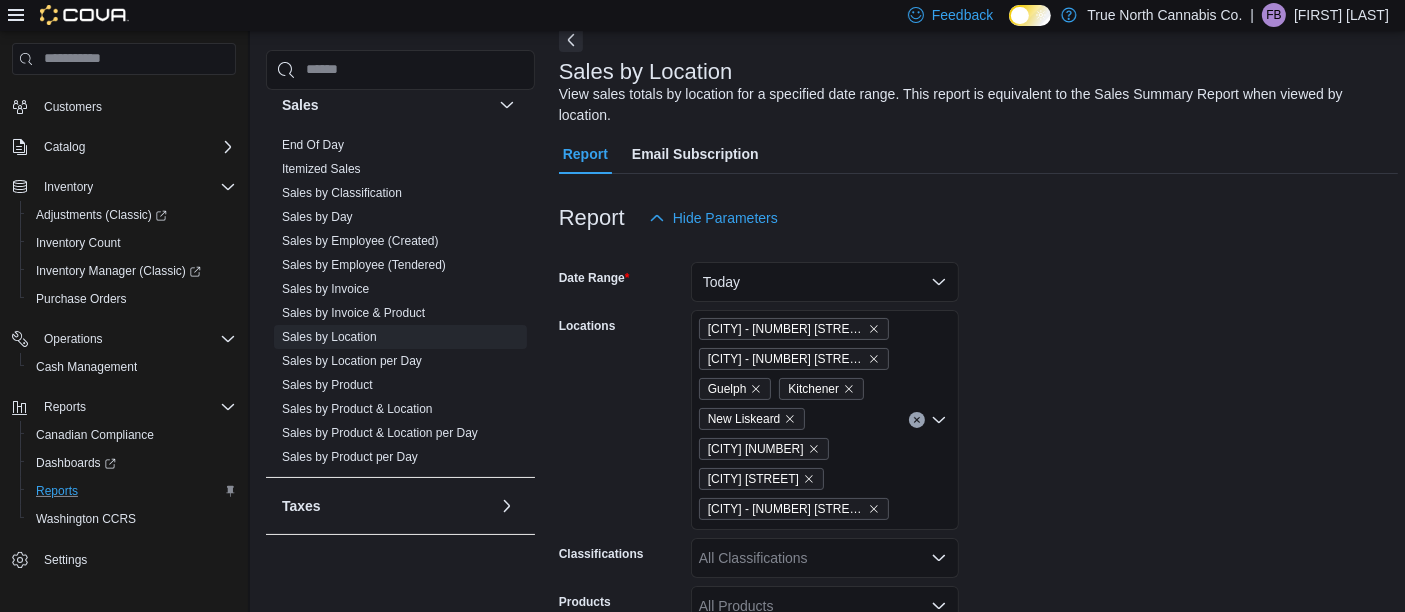 scroll, scrollTop: 92, scrollLeft: 0, axis: vertical 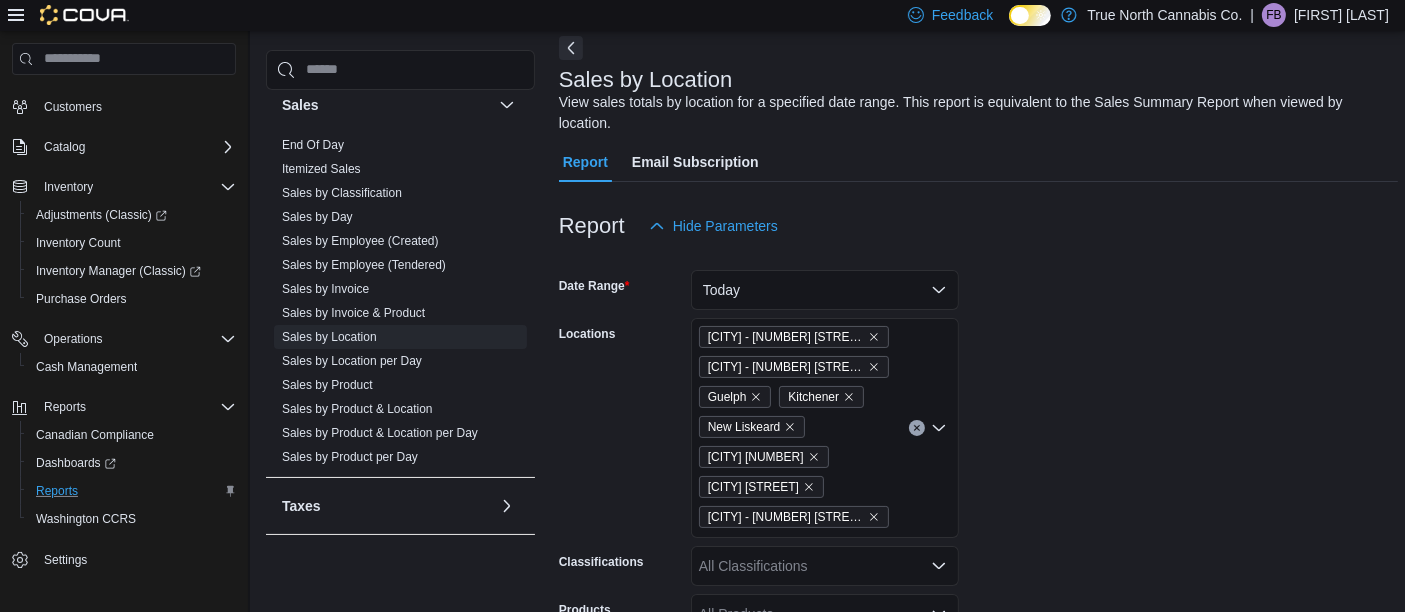 click on "Date Range Today Locations [CITY] - [NUMBER] [STREET] [CITY] - [NUMBER] [STREET] [CITY] [CITY] [CITY] [NUMBER] [STREET] [CITY] [NUMBER] [STREET] [CITY] - [NUMBER] [STREET] Classifications All Classifications Products All Products Sale Type All Use Type All Is Delivery All Export  Run Report" at bounding box center [978, 540] 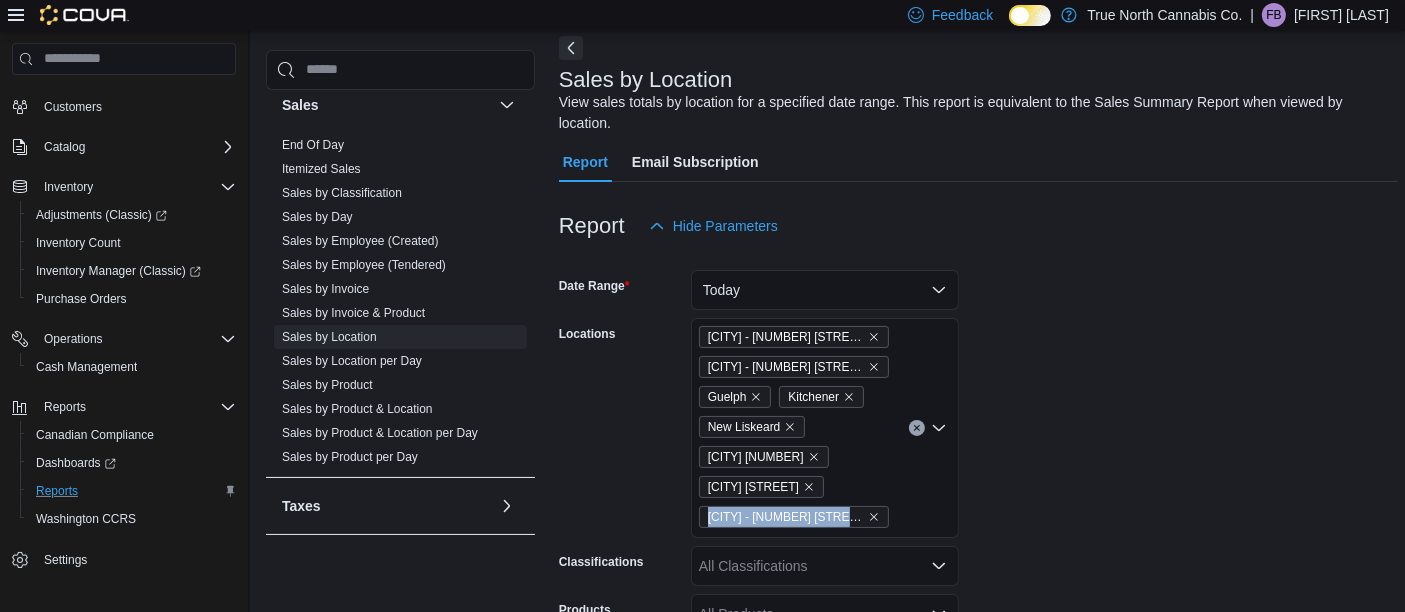 click on "Date Range Today Locations [CITY] - [NUMBER] [STREET] [CITY] - [NUMBER] [STREET] [CITY] [CITY] [CITY] [NUMBER] [STREET] [CITY] [NUMBER] [STREET] [CITY] - [NUMBER] [STREET] Classifications All Classifications Products All Products Sale Type All Use Type All Is Delivery All Export  Run Report" at bounding box center [978, 540] 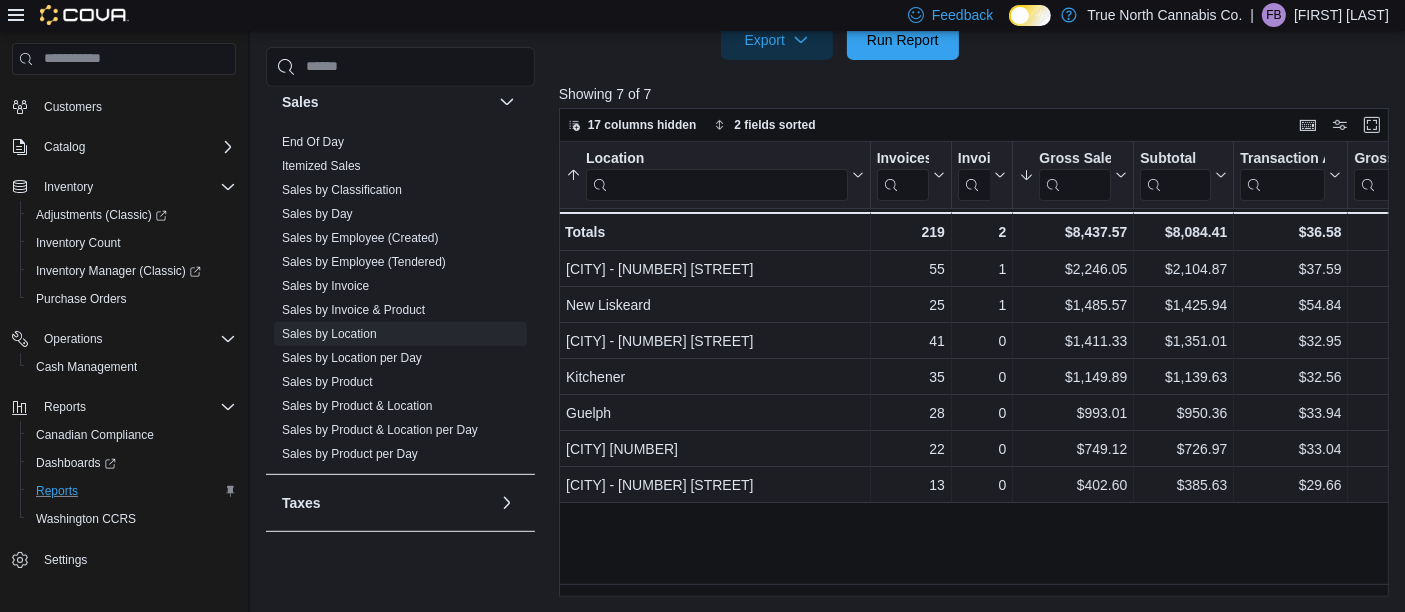 scroll, scrollTop: 864, scrollLeft: 0, axis: vertical 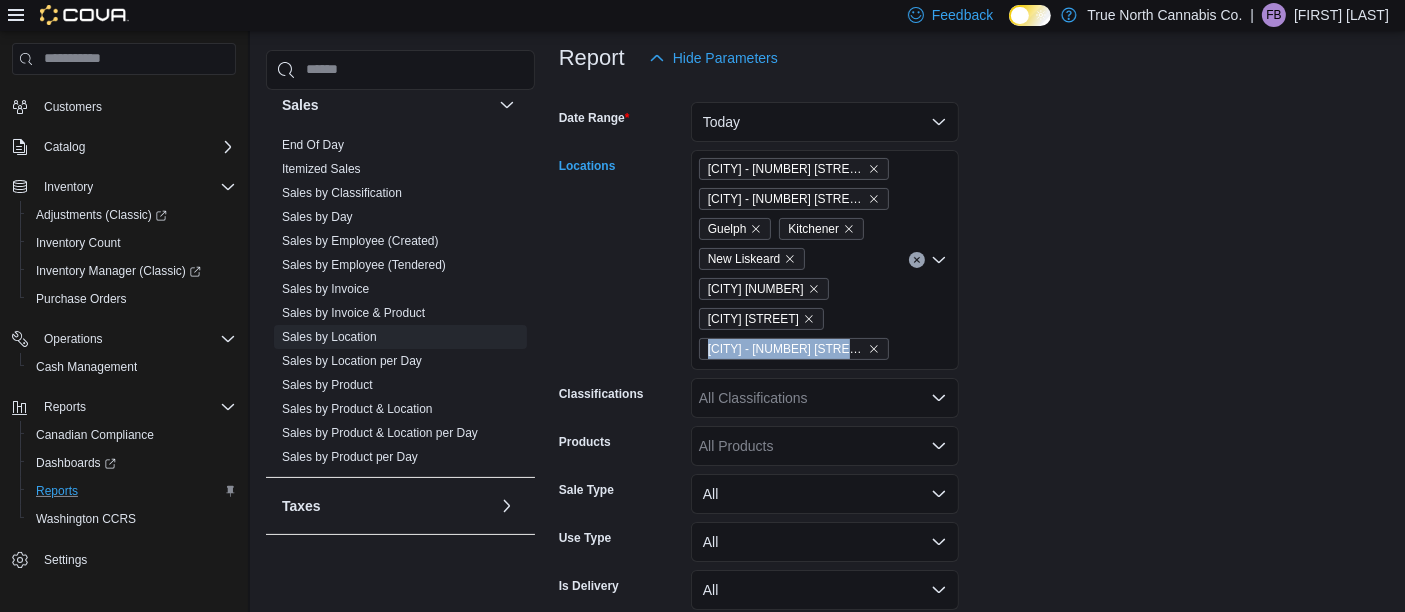 click 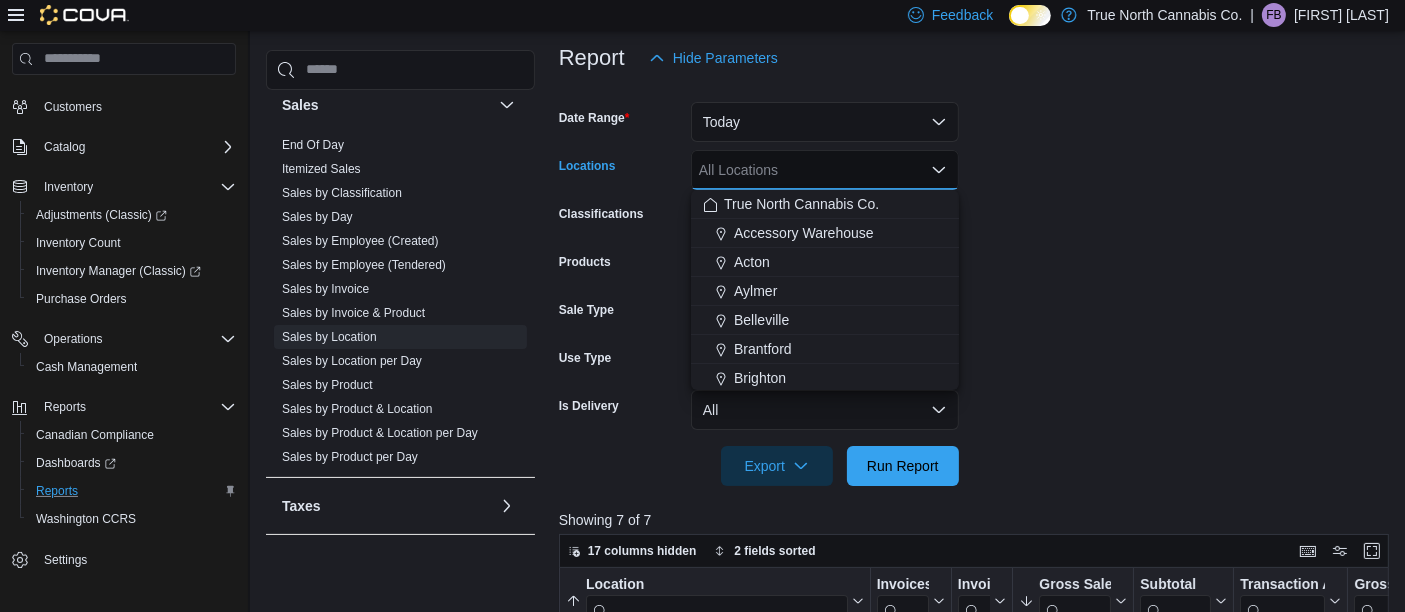 click on "Date Range Today Locations All Locations Combo box. Selected. Combo box input. All Locations. Type some text or, to display a list of choices, press Down Arrow. To exit the list of choices, press Escape. Classifications All Classifications Products All Products Sale Type All Use Type All Is Delivery All Export  Run Report" at bounding box center [978, 282] 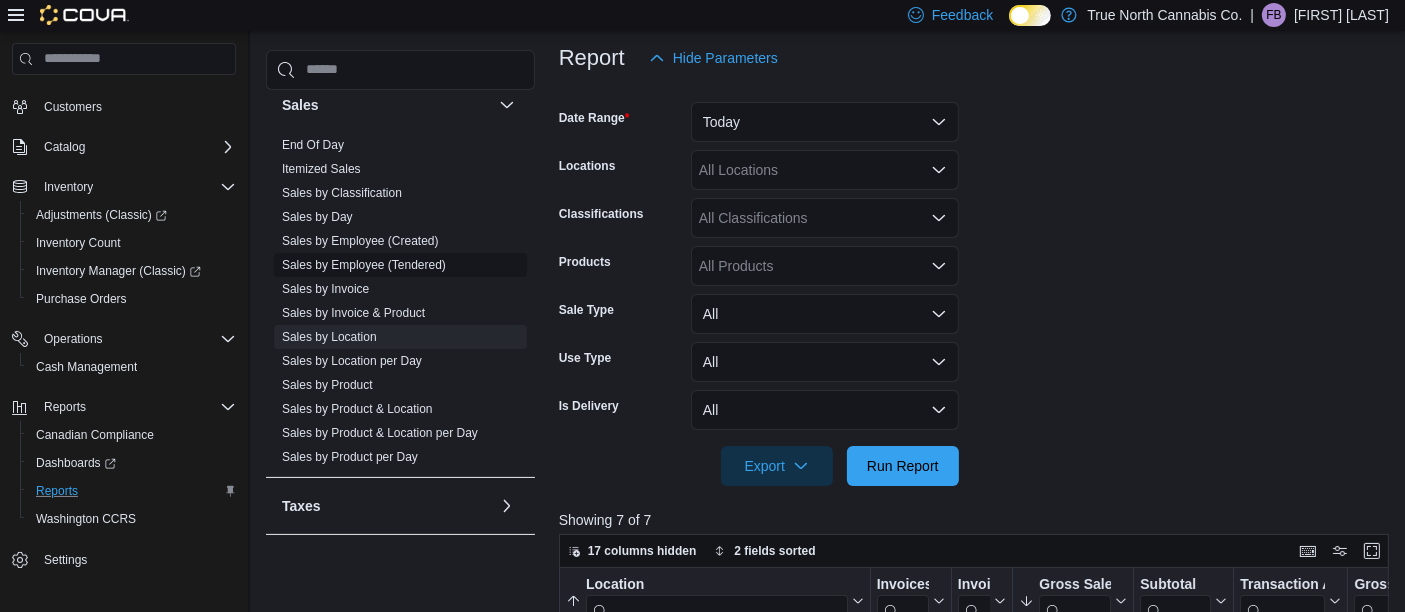 click on "Sales by Employee (Tendered)" at bounding box center (364, 265) 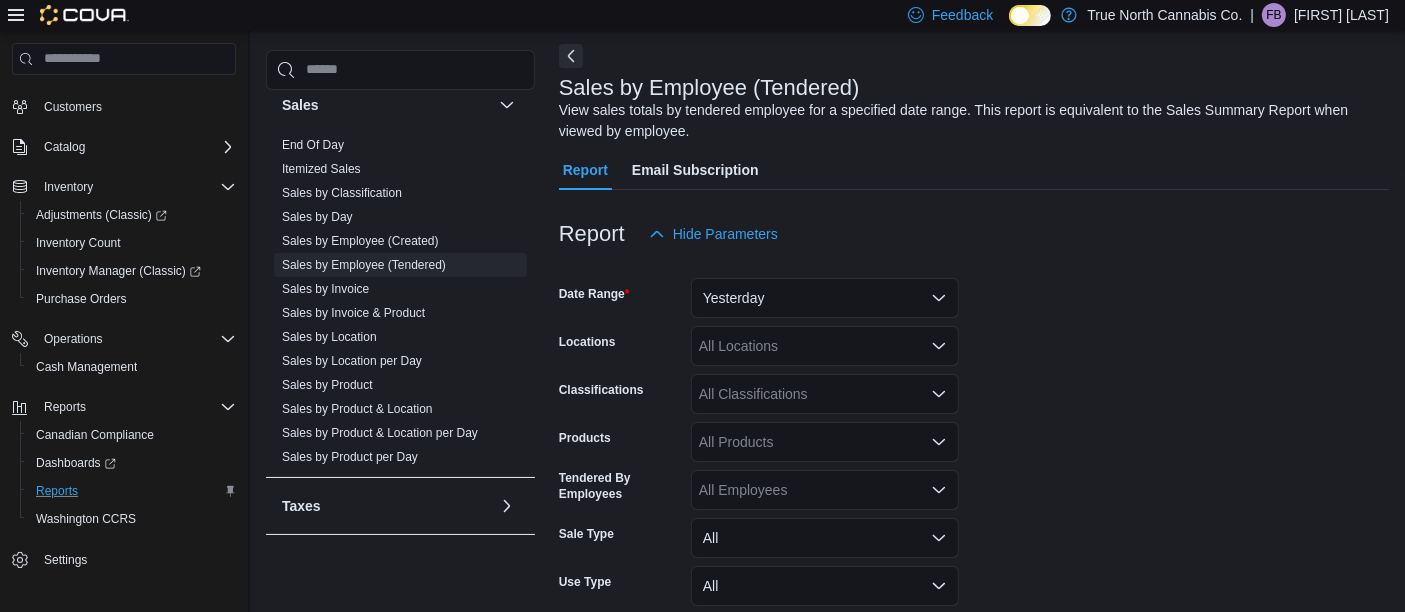 scroll, scrollTop: 66, scrollLeft: 0, axis: vertical 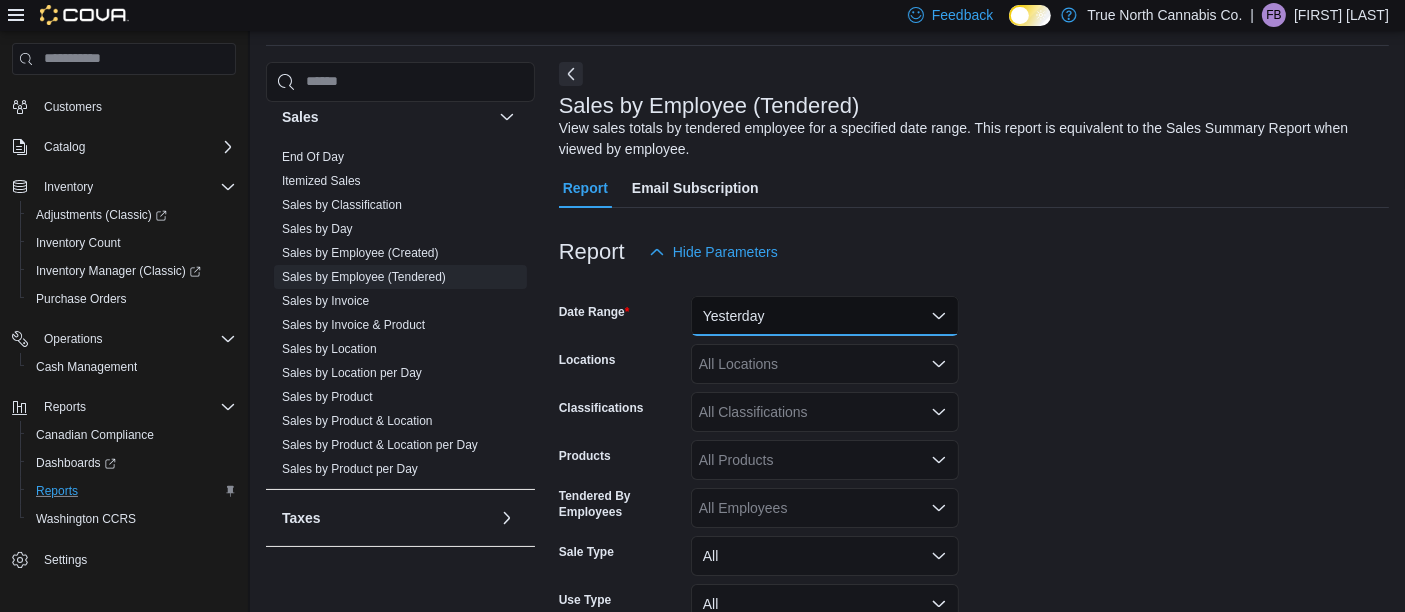 click on "Yesterday" at bounding box center [825, 316] 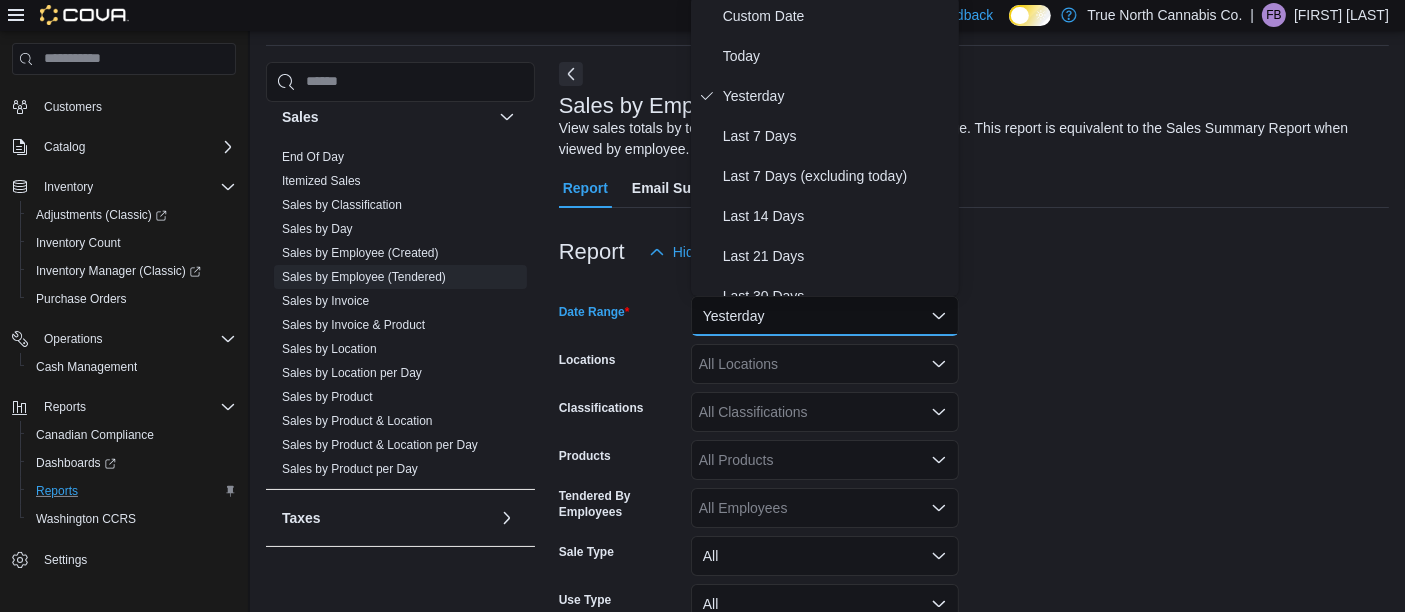 scroll, scrollTop: 61, scrollLeft: 0, axis: vertical 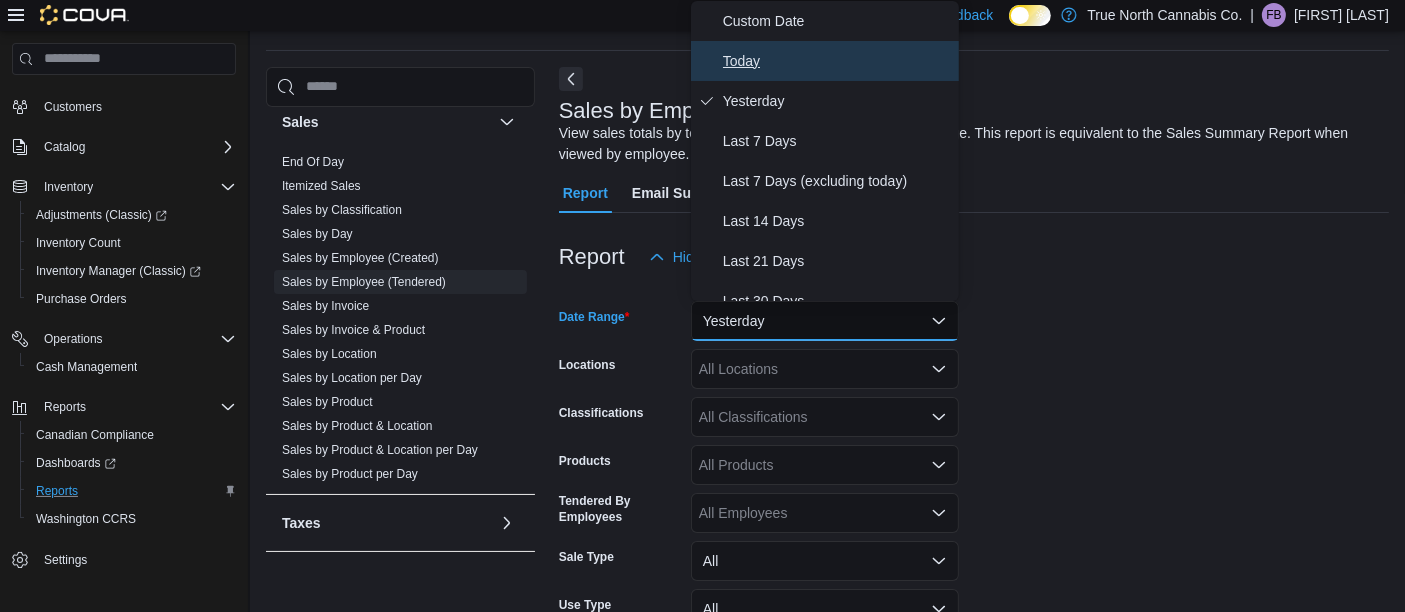 click on "Today" at bounding box center [837, 61] 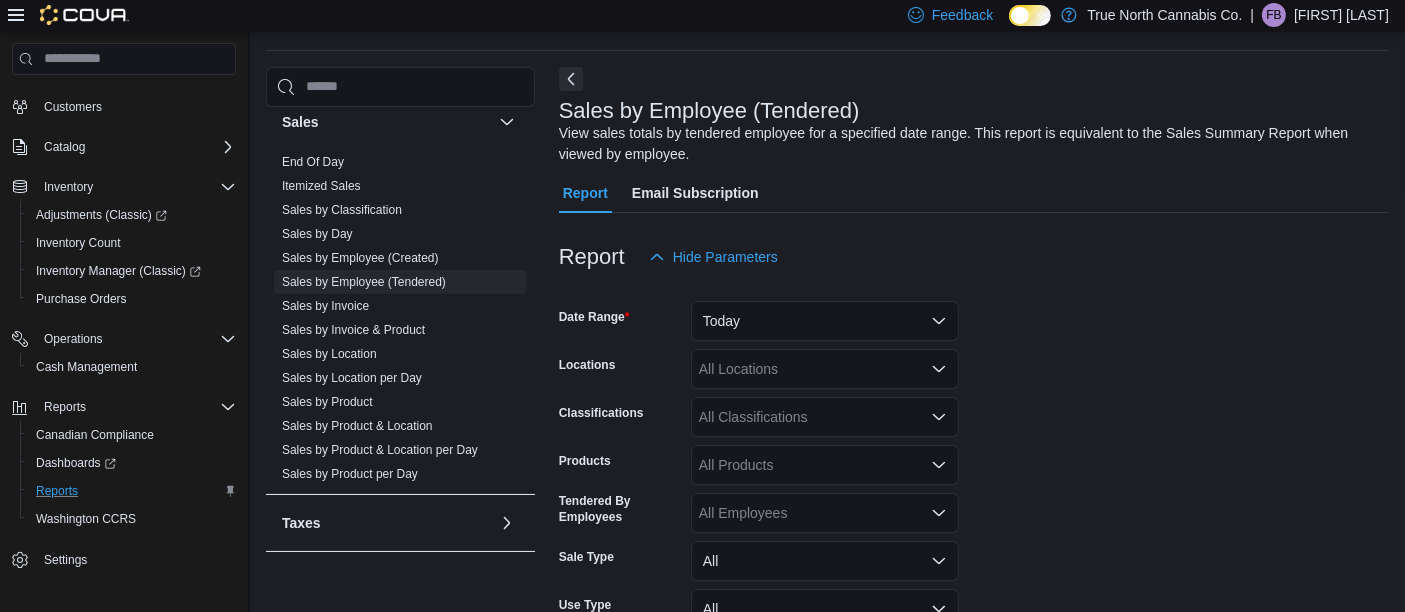 click on "Date Range Today Locations All Locations Classifications All Classifications Products All Products Tendered By Employees All Employees Sale Type All Use Type All Is Delivery All Export  Run Report" at bounding box center [974, 505] 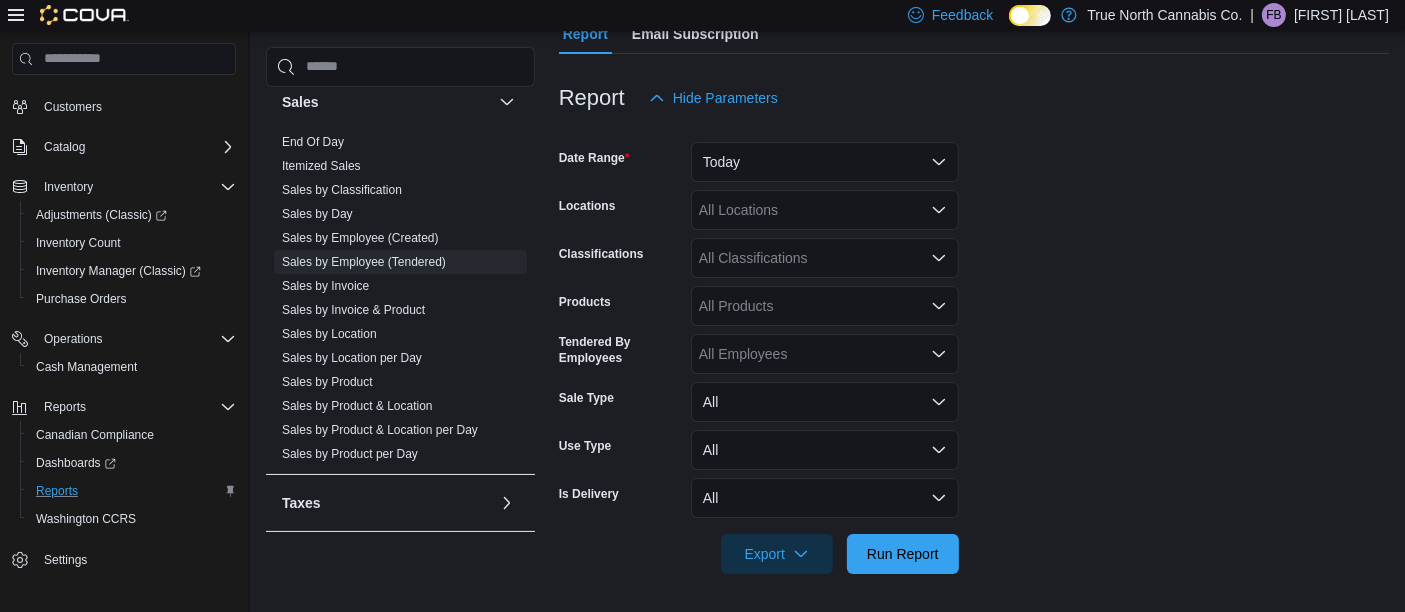 click on "All Employees" at bounding box center (825, 354) 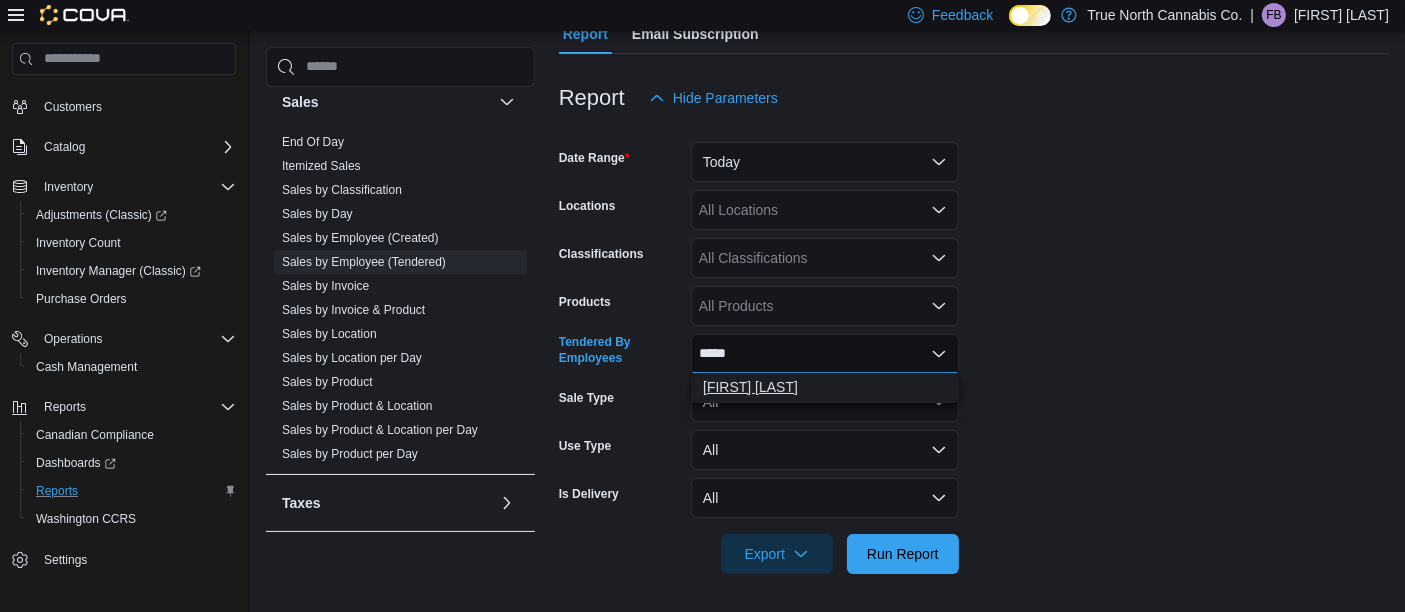 type on "*****" 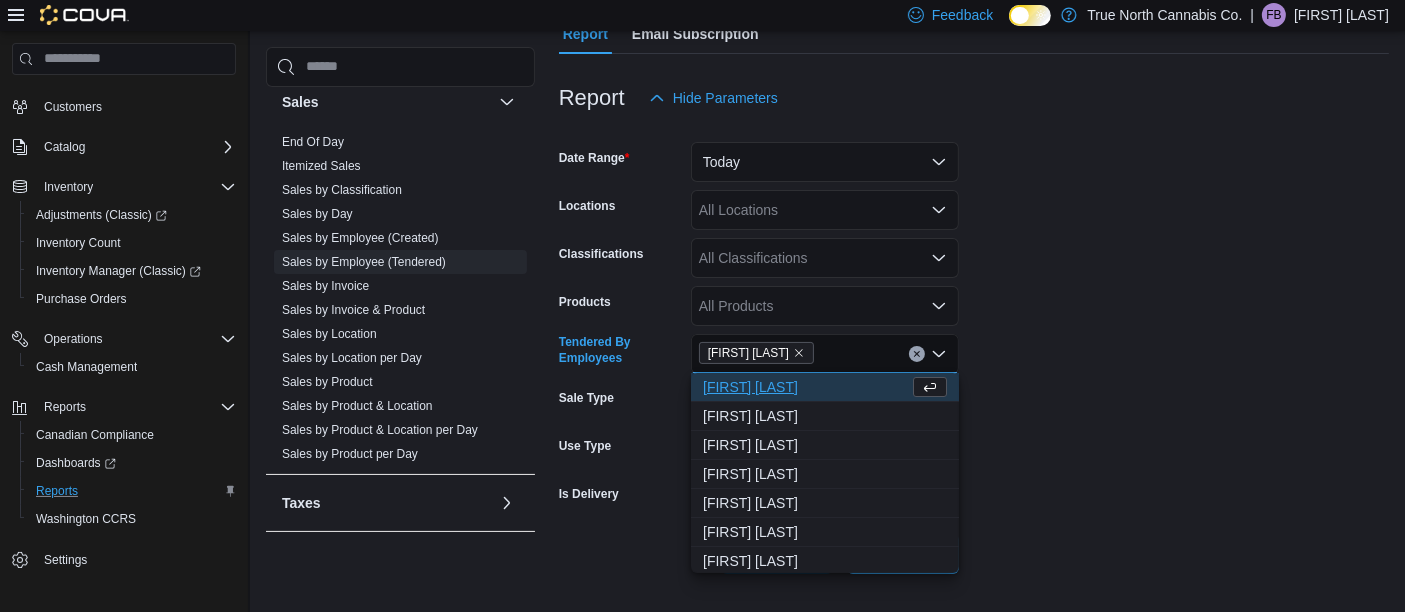 click on "Date Range Today Locations All Locations Classifications All Classifications Products All Products Tendered By Employees [FIRST] [LAST] Combo box. Selected. [FIRST] [LAST]. Press Backspace to delete [FIRST] [LAST]. Combo box input. All Employees. Type some text or, to display a list of choices, press Down Arrow. To exit the list of choices, press Escape. Sale Type All Use Type All Is Delivery All Export  Run Report" at bounding box center [974, 346] 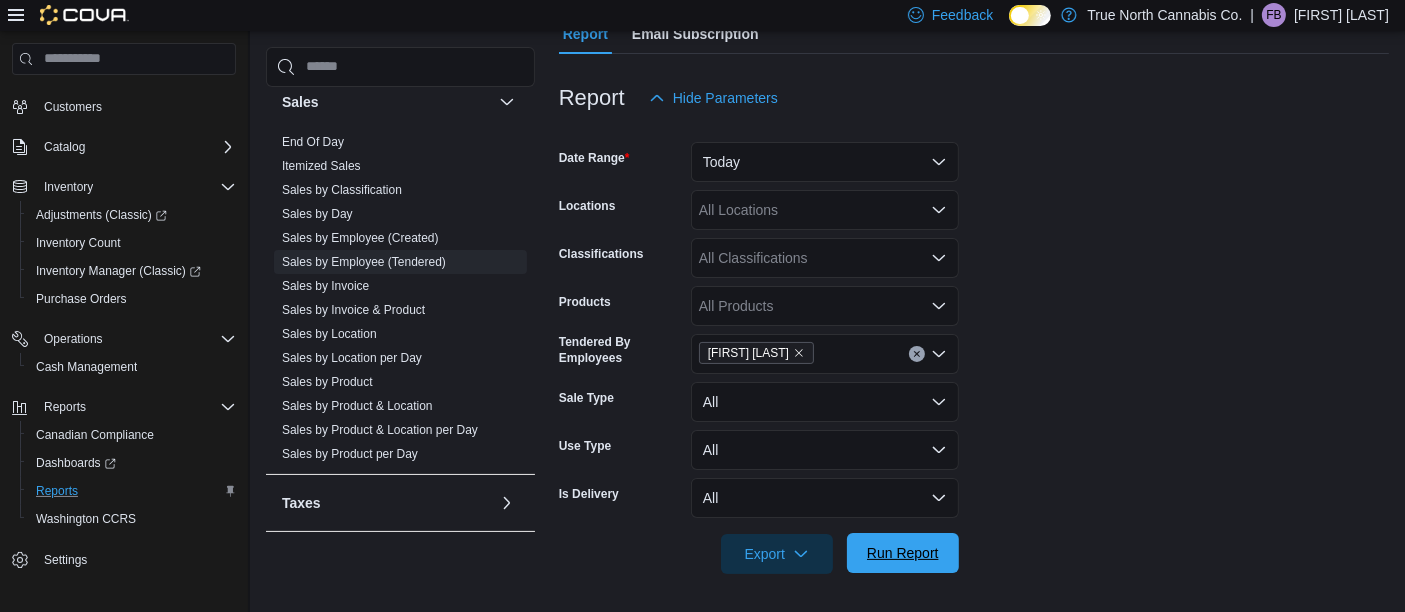 click on "Run Report" at bounding box center (903, 553) 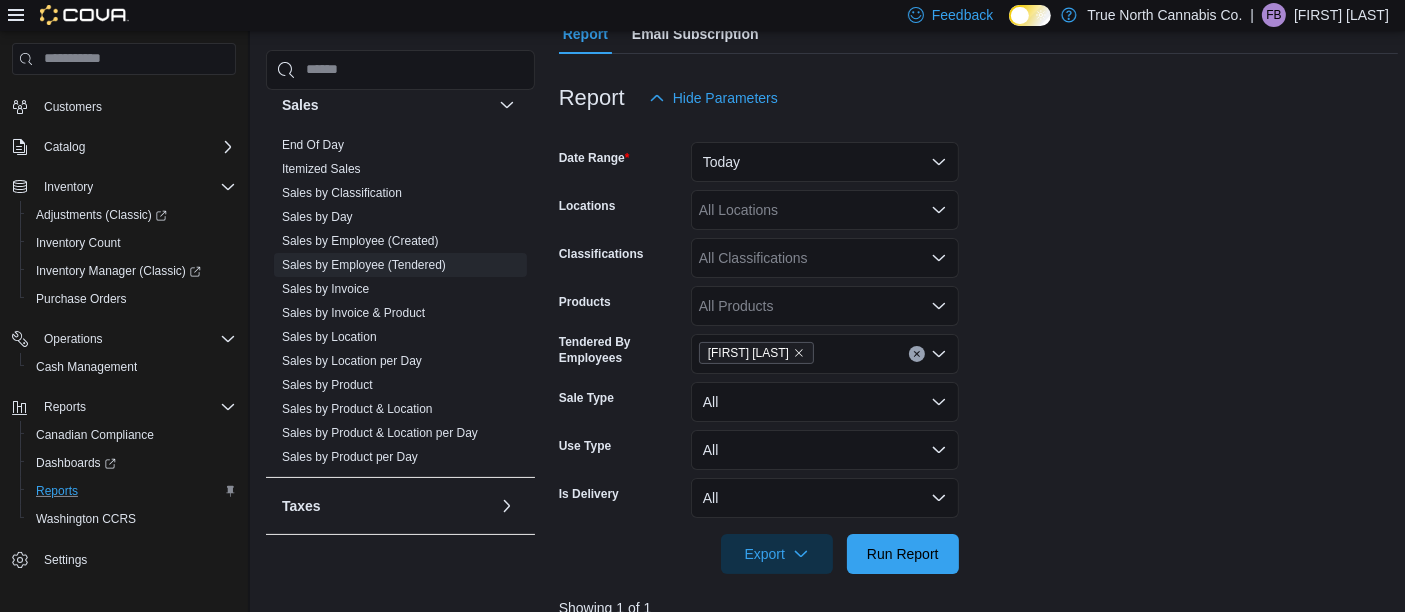 scroll, scrollTop: 622, scrollLeft: 0, axis: vertical 